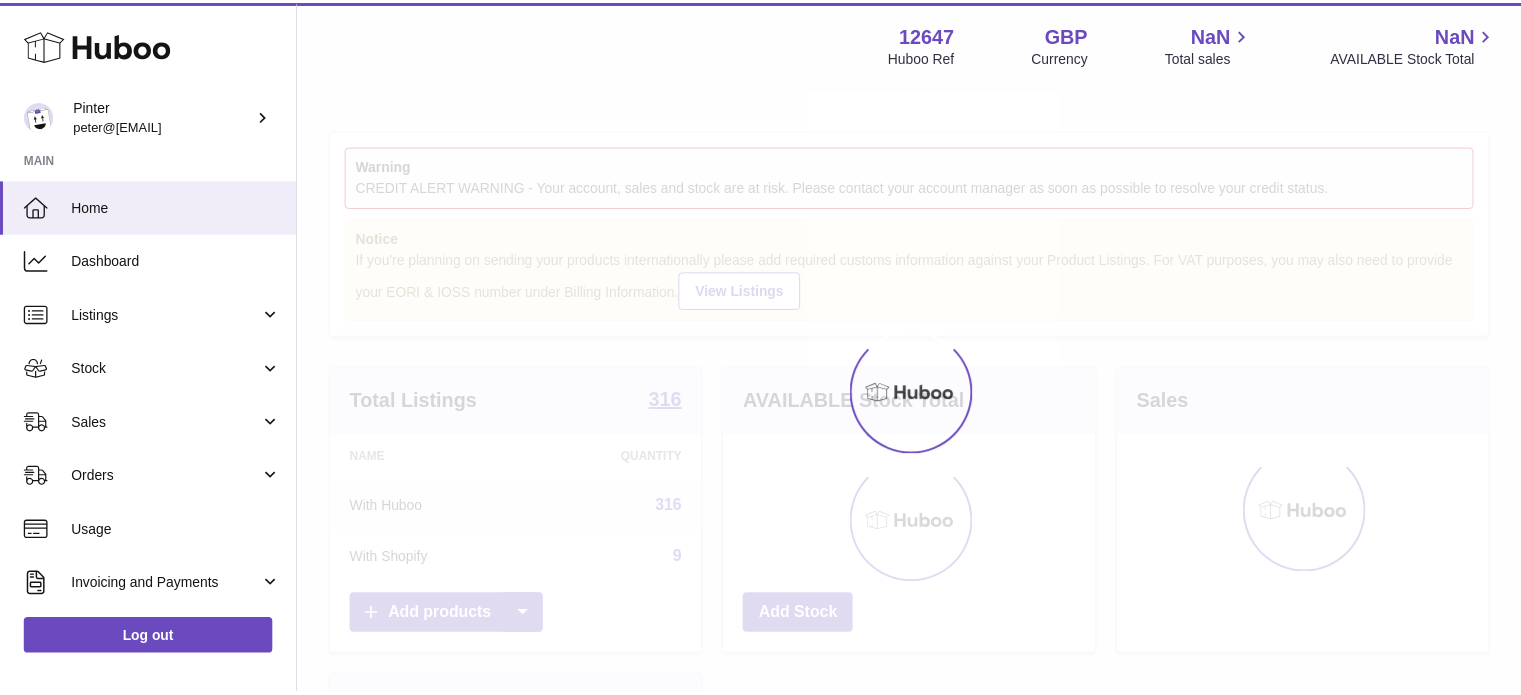 scroll, scrollTop: 0, scrollLeft: 0, axis: both 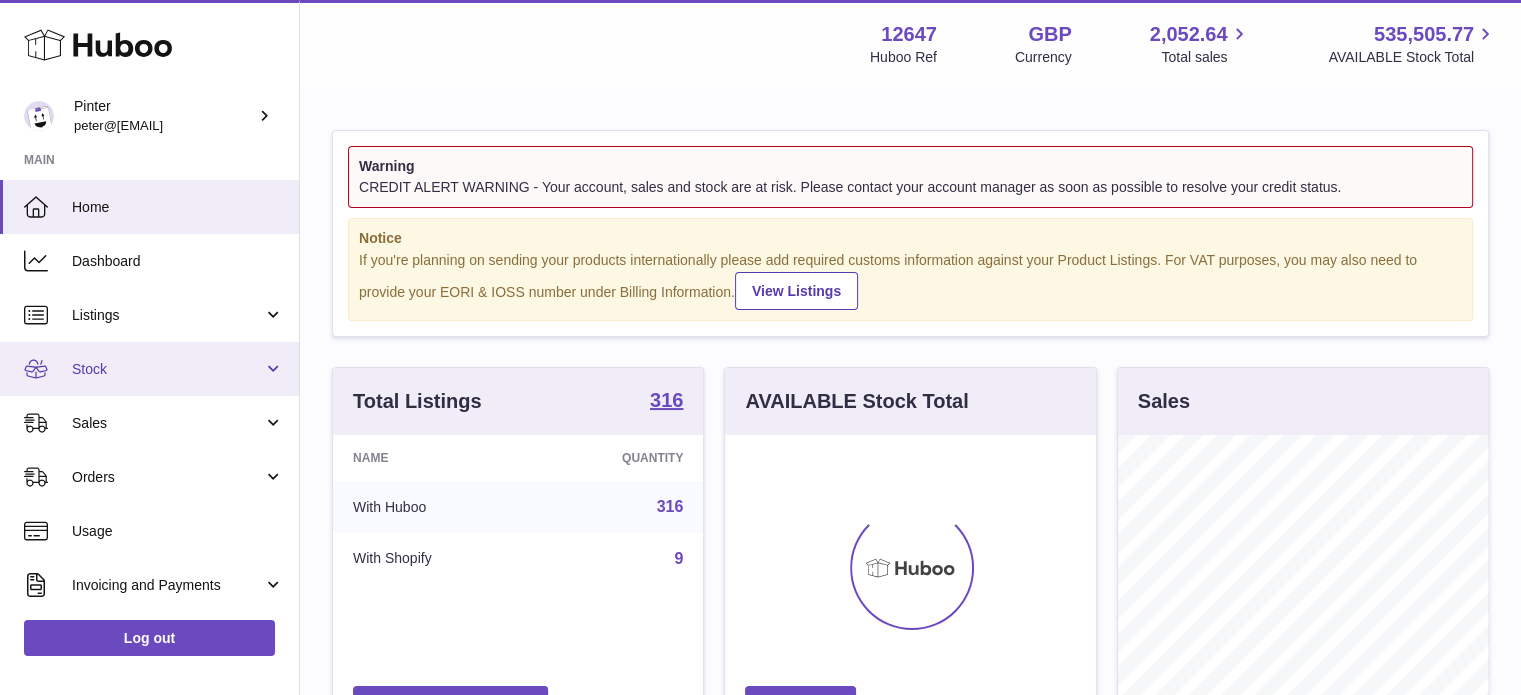 click on "Stock" at bounding box center (149, 369) 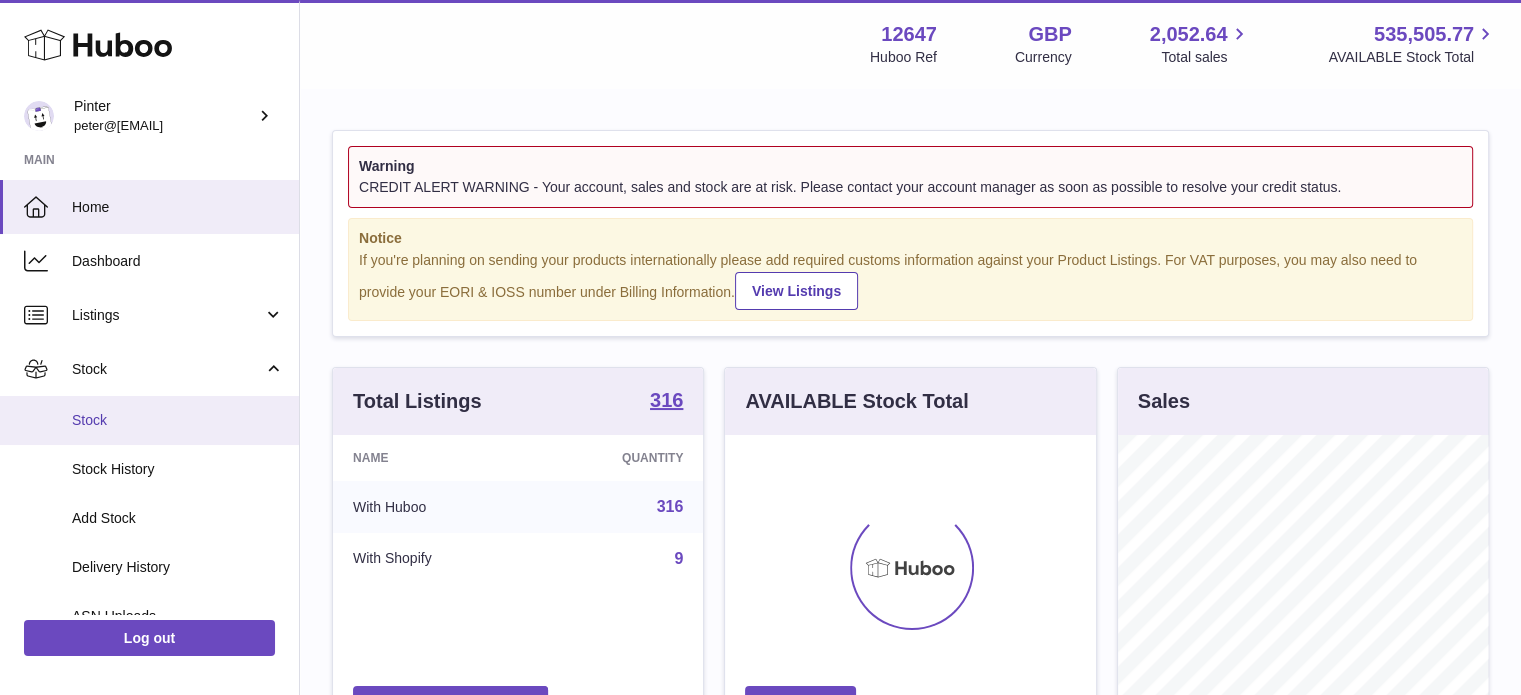 click on "Stock" at bounding box center [178, 420] 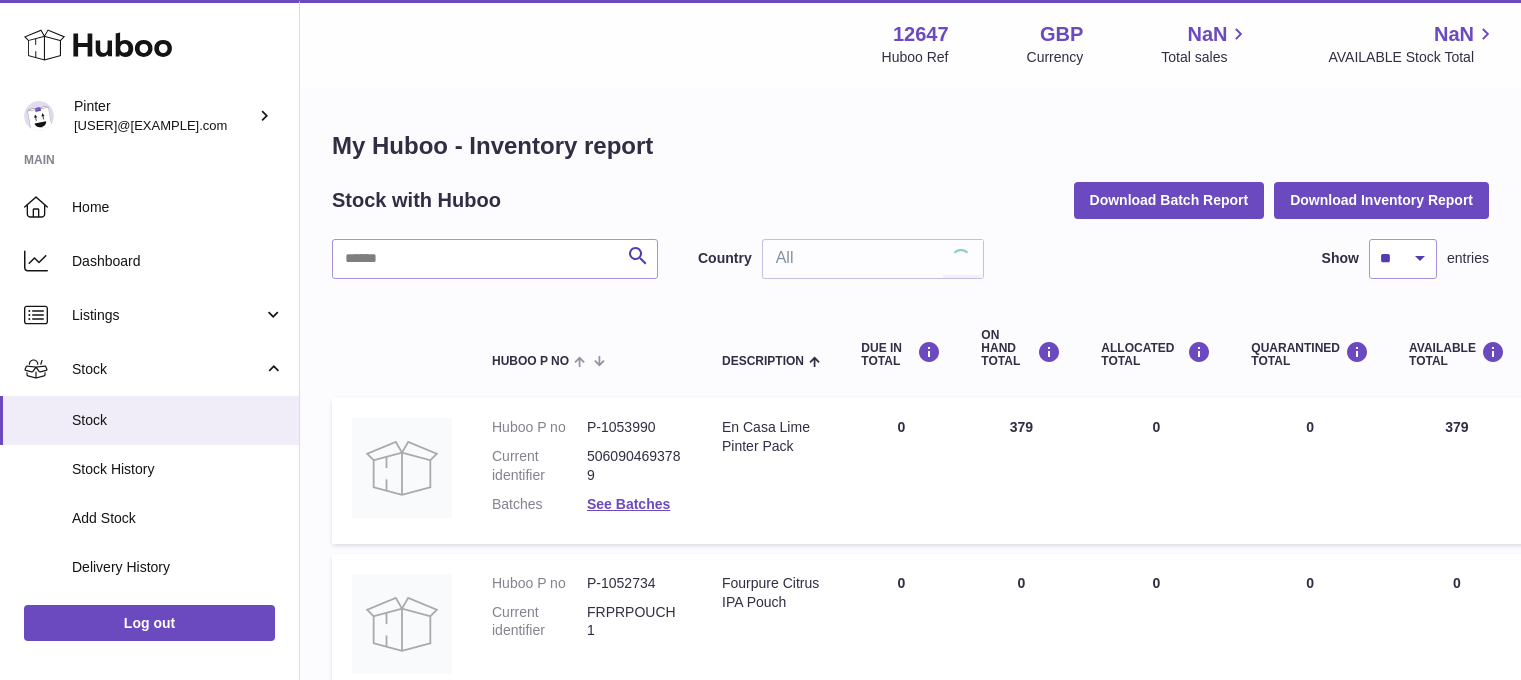 scroll, scrollTop: 0, scrollLeft: 0, axis: both 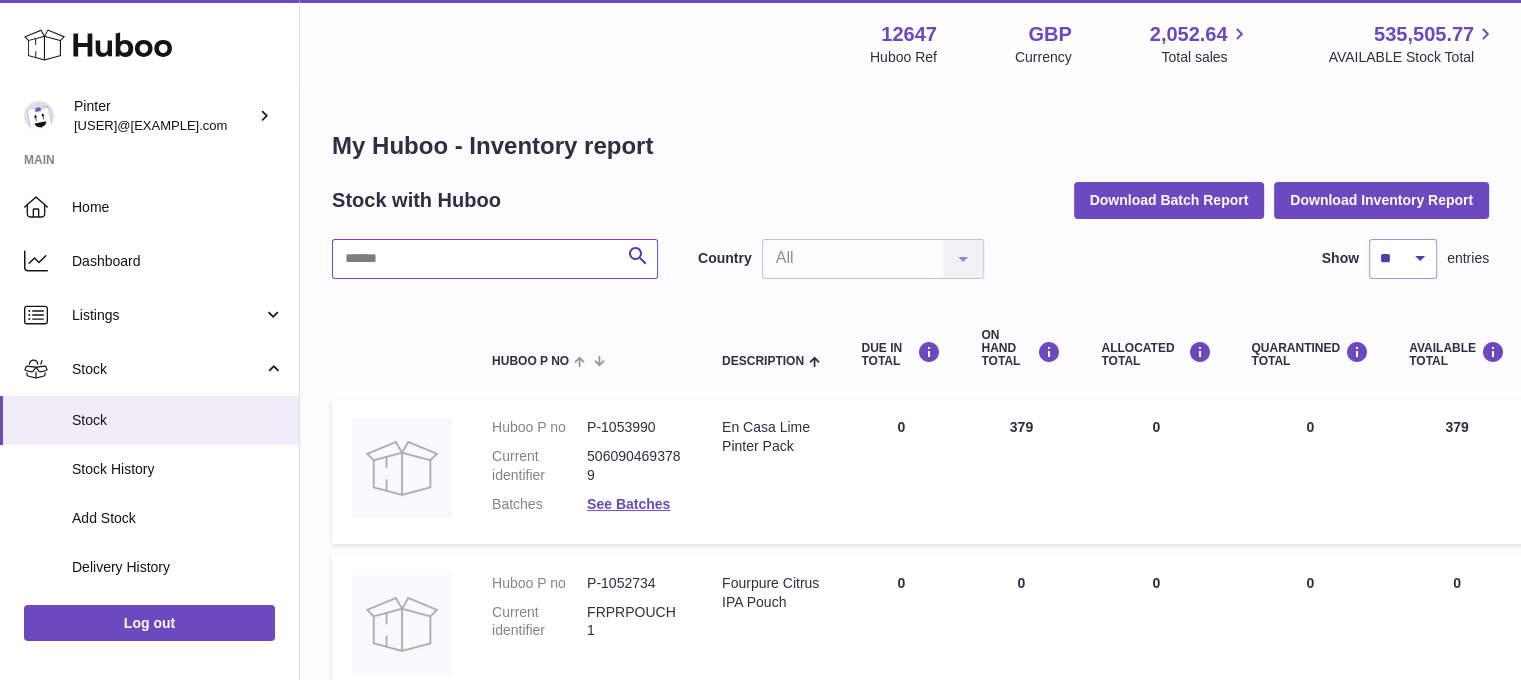 click at bounding box center [495, 259] 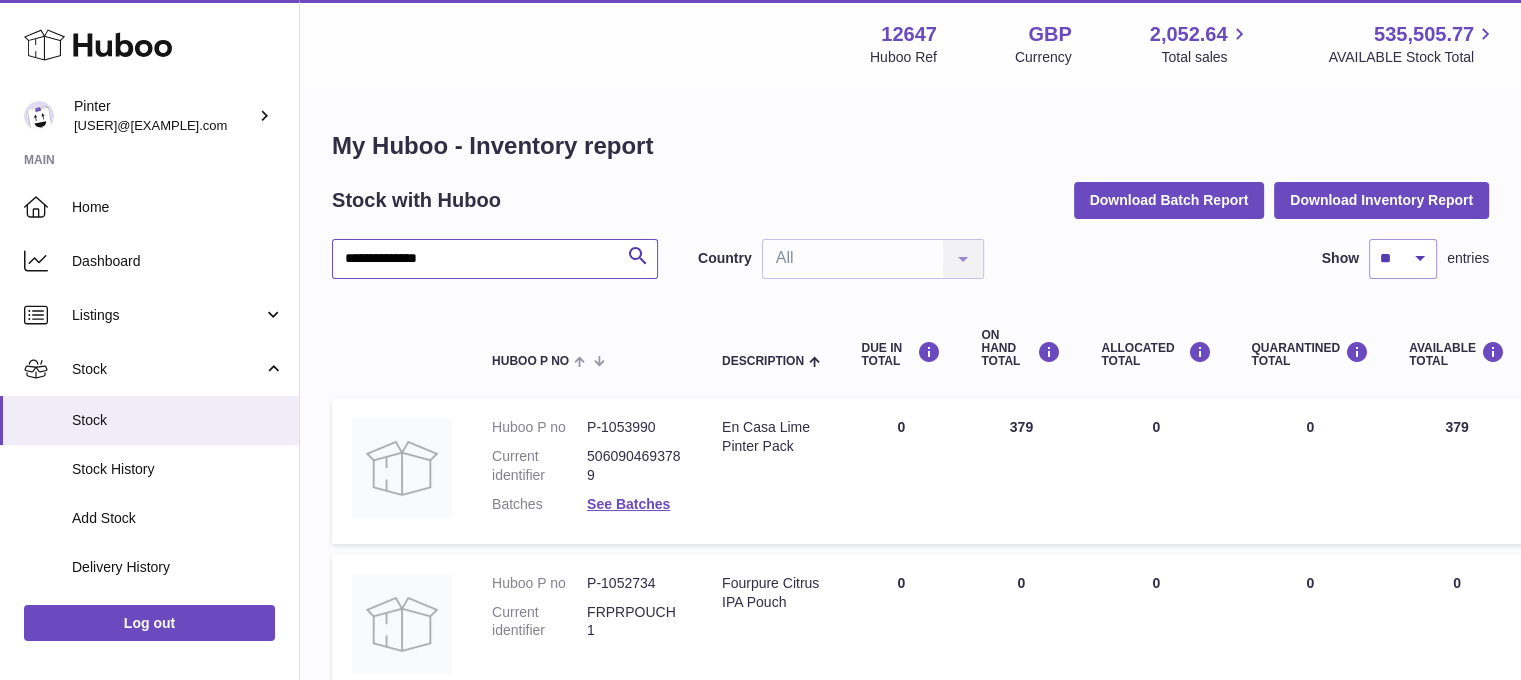 type on "**********" 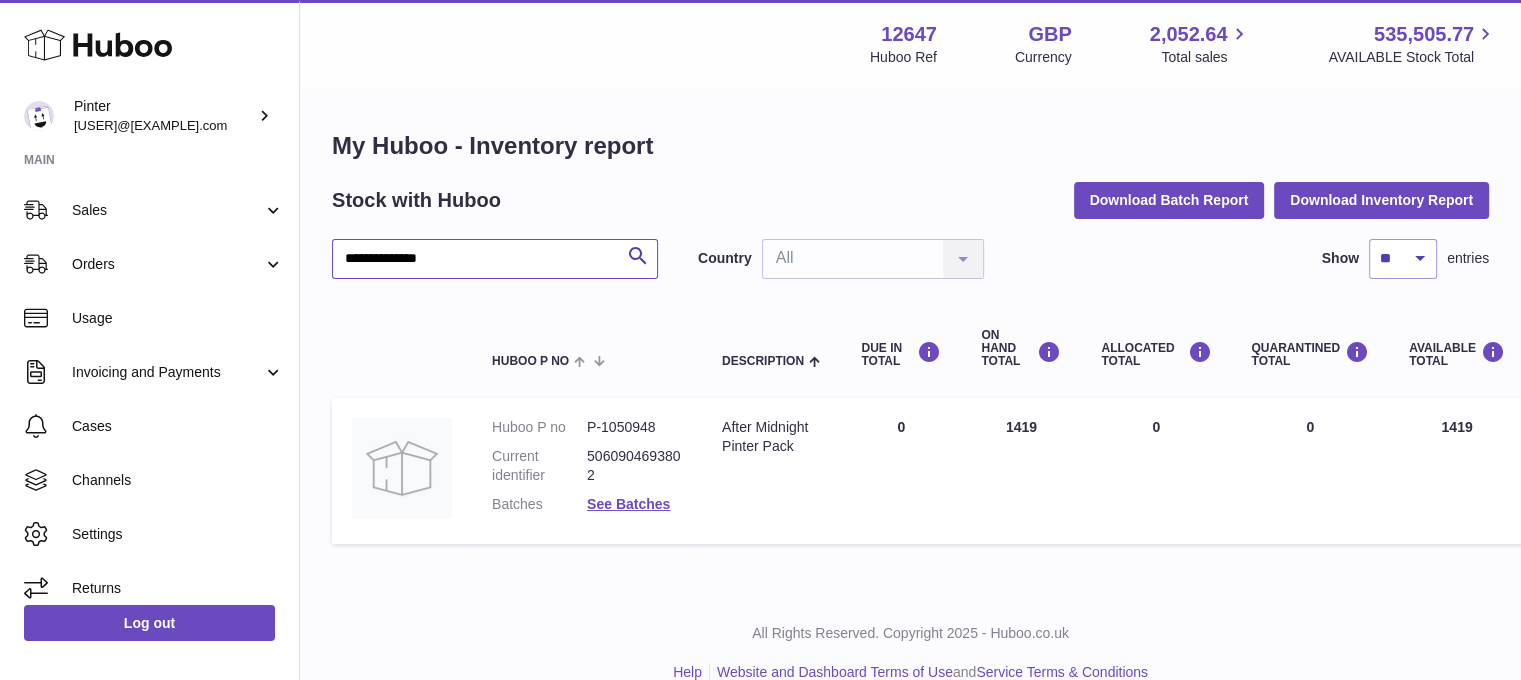 scroll, scrollTop: 157, scrollLeft: 0, axis: vertical 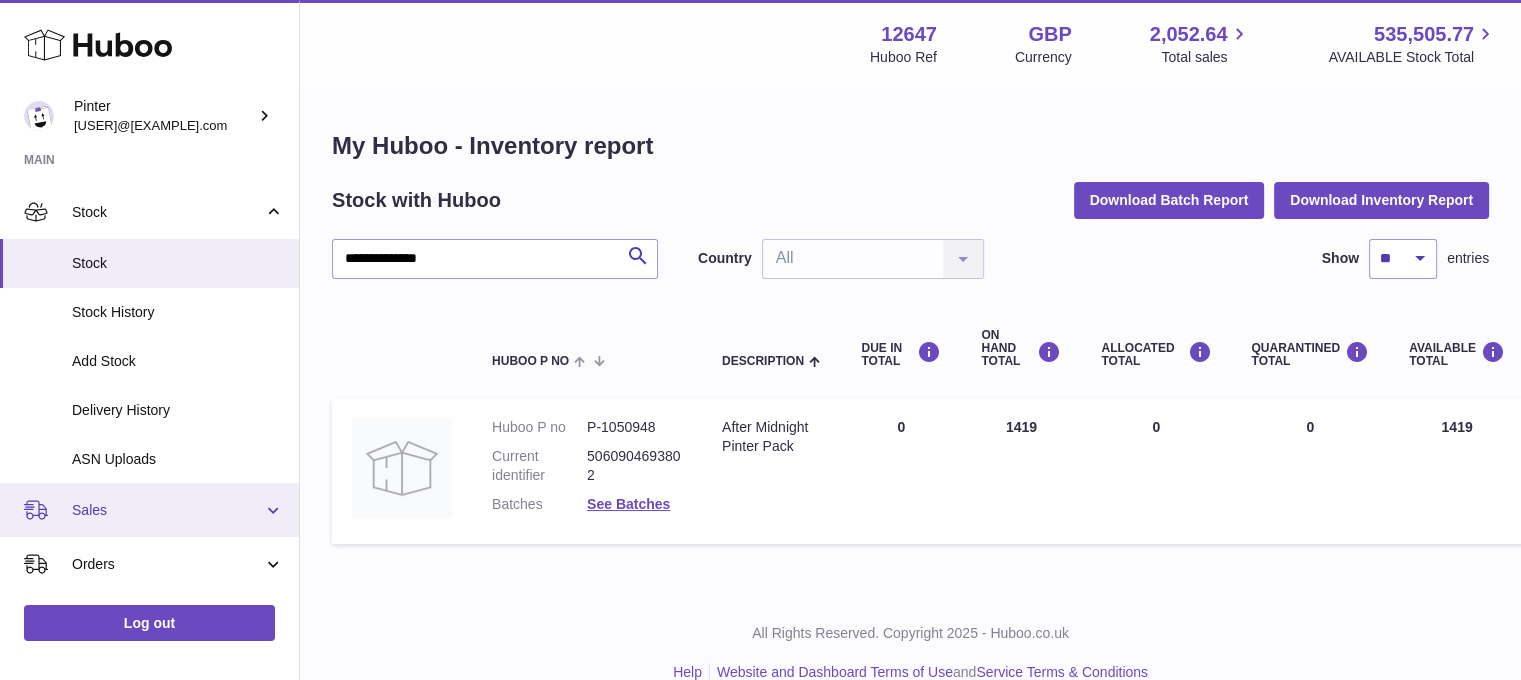 click on "Sales" at bounding box center (167, 510) 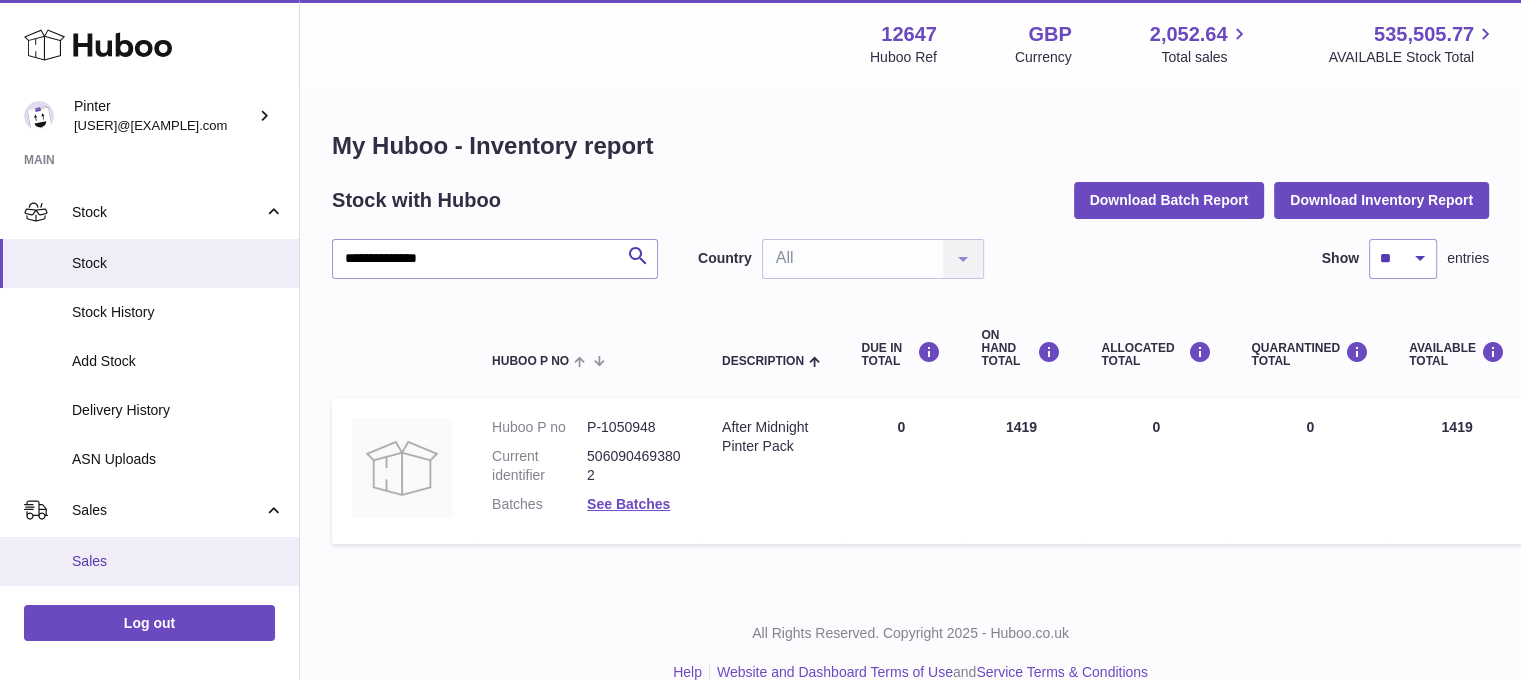 click on "Sales" at bounding box center (178, 561) 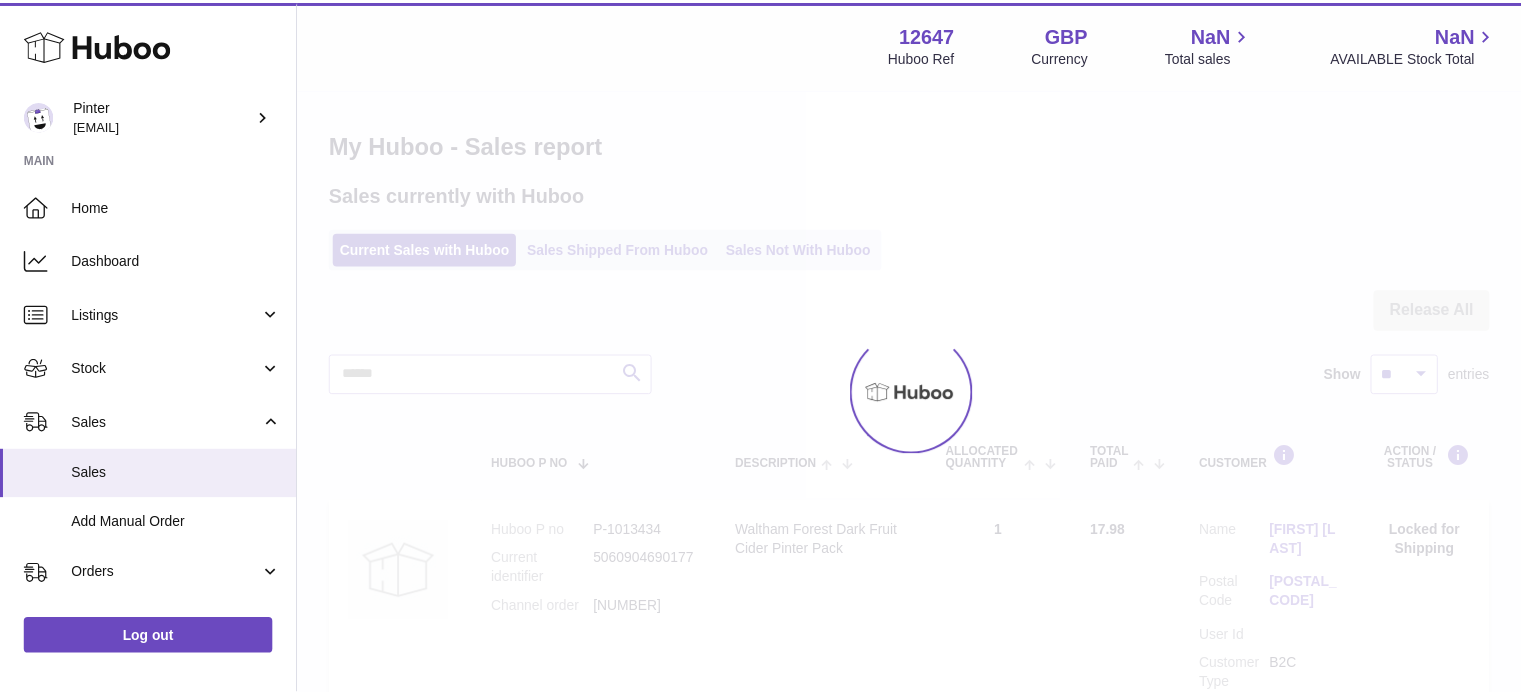 scroll, scrollTop: 0, scrollLeft: 0, axis: both 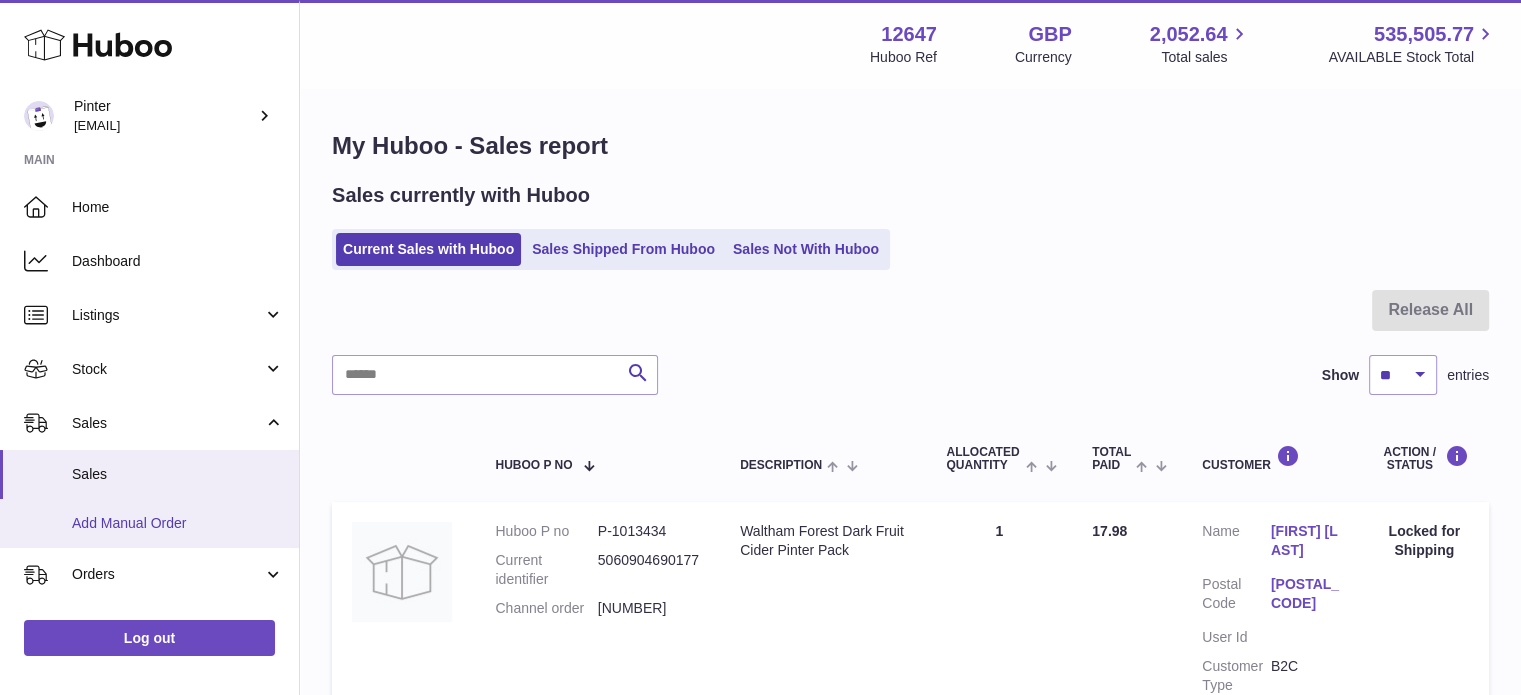 click on "Add Manual Order" at bounding box center [178, 523] 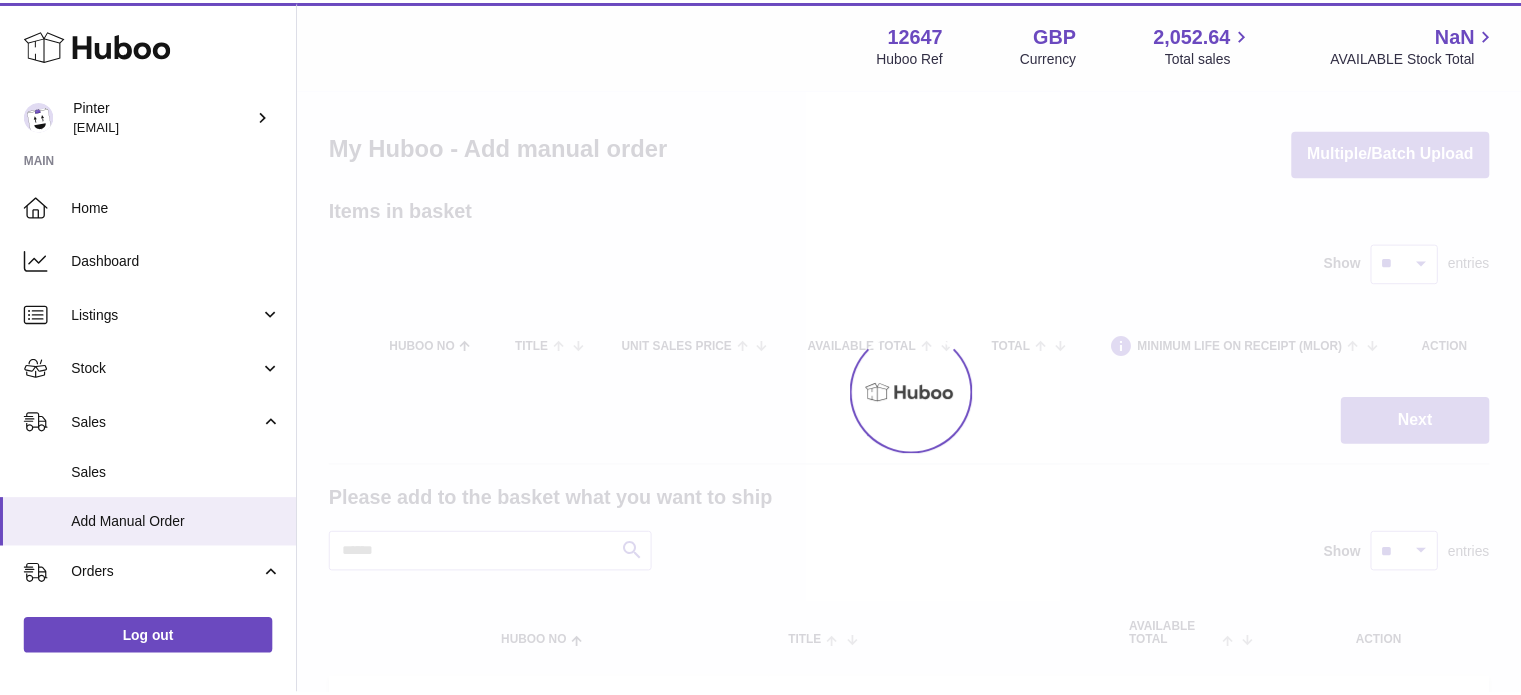 scroll, scrollTop: 0, scrollLeft: 0, axis: both 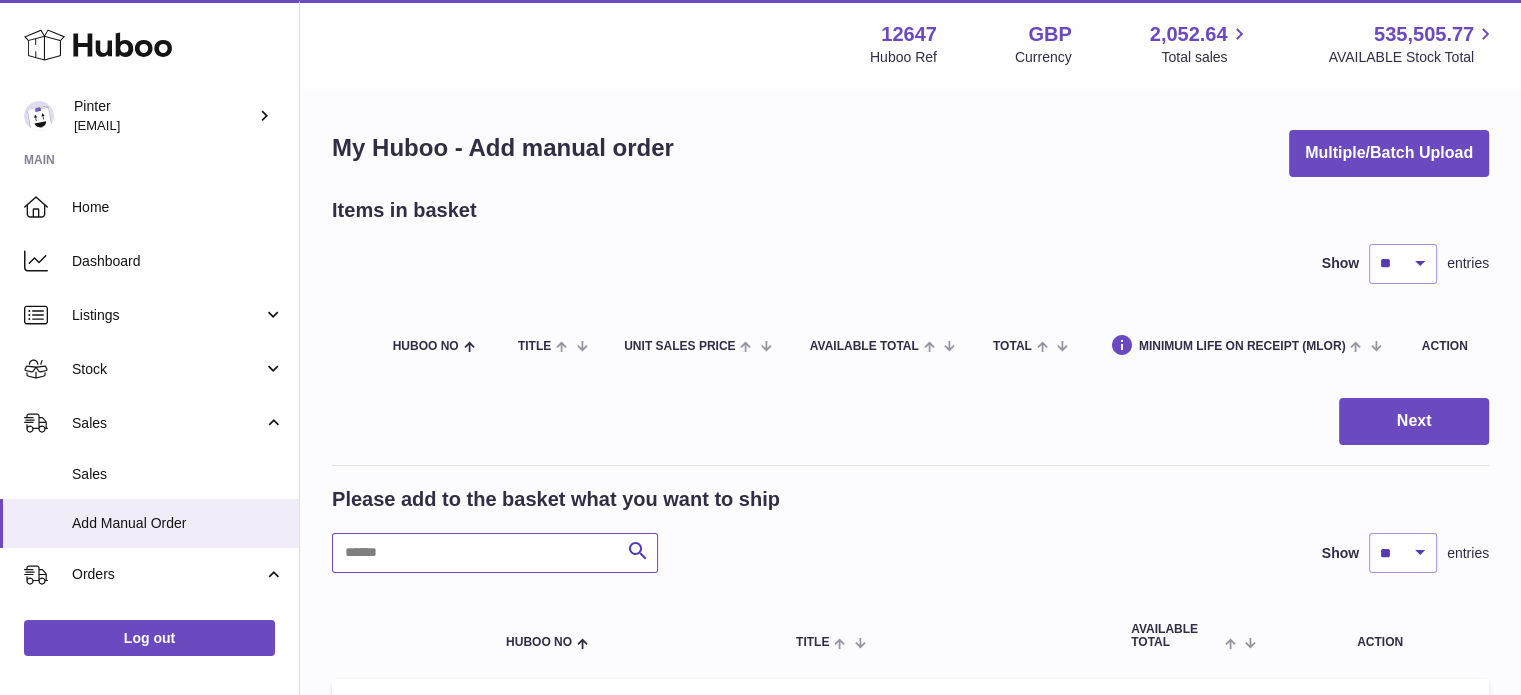 click at bounding box center [495, 553] 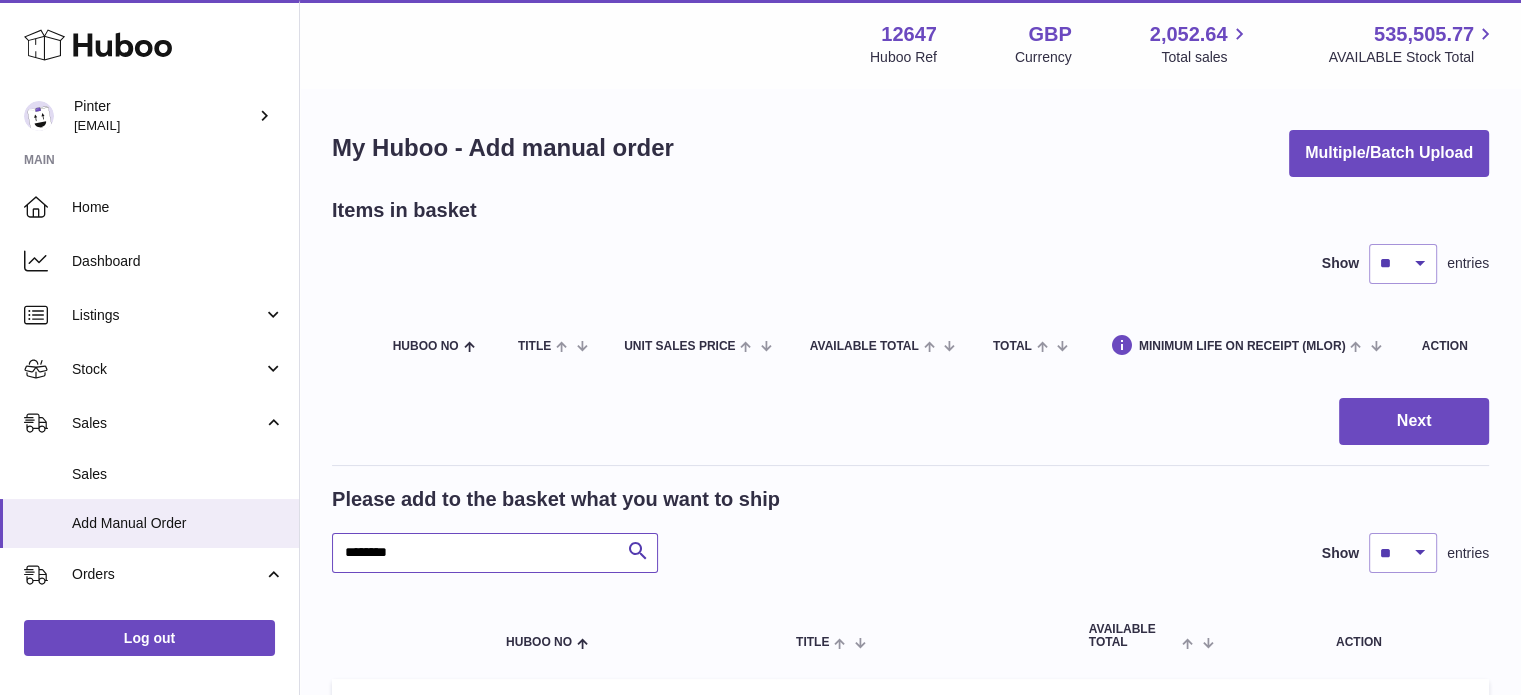 scroll, scrollTop: 371, scrollLeft: 0, axis: vertical 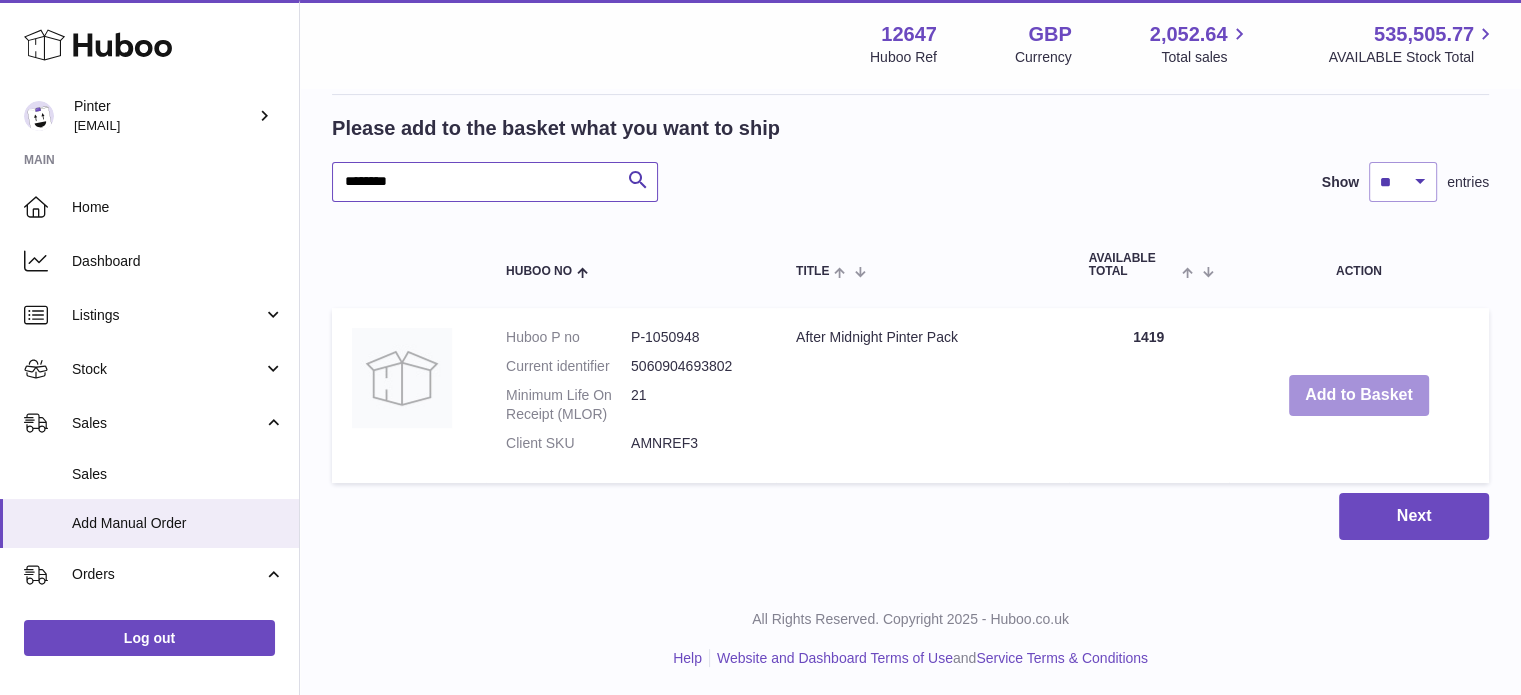 type on "********" 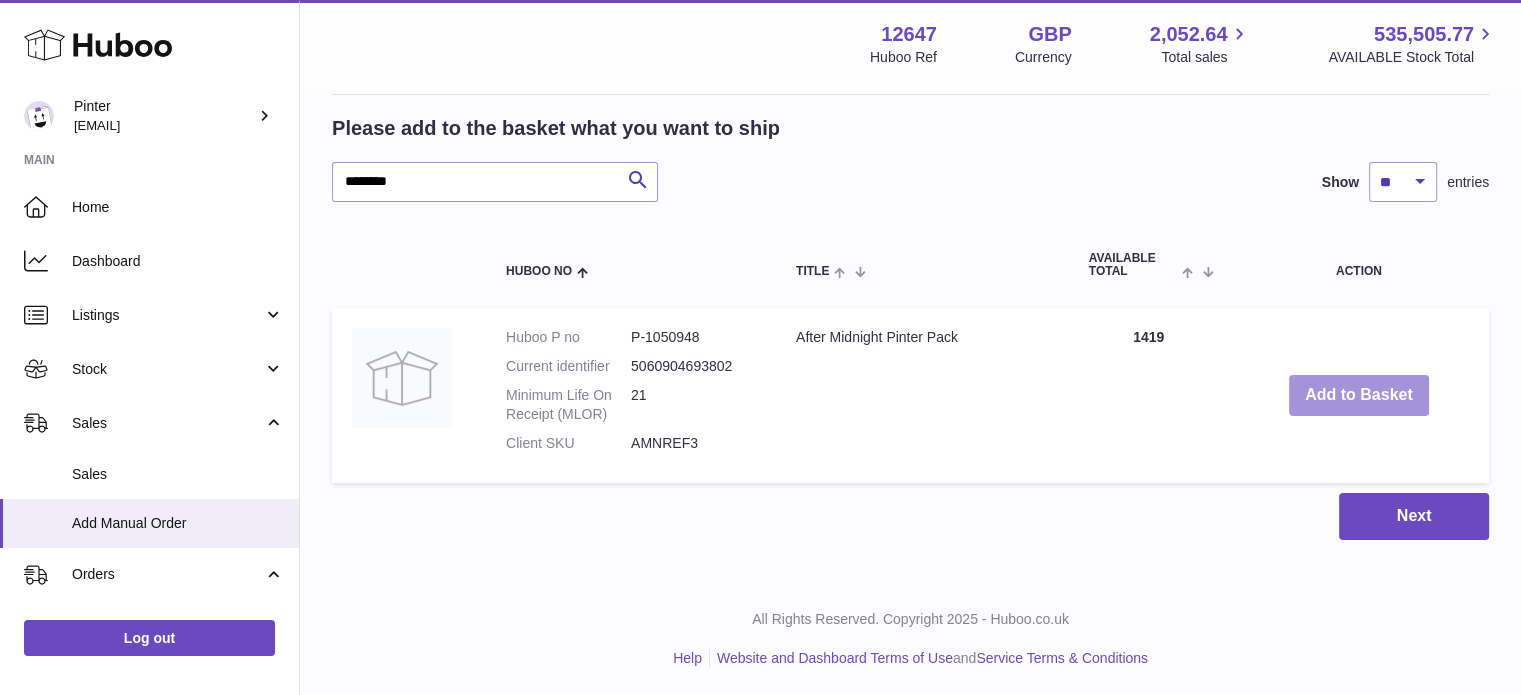 click on "Add to Basket" at bounding box center [1359, 395] 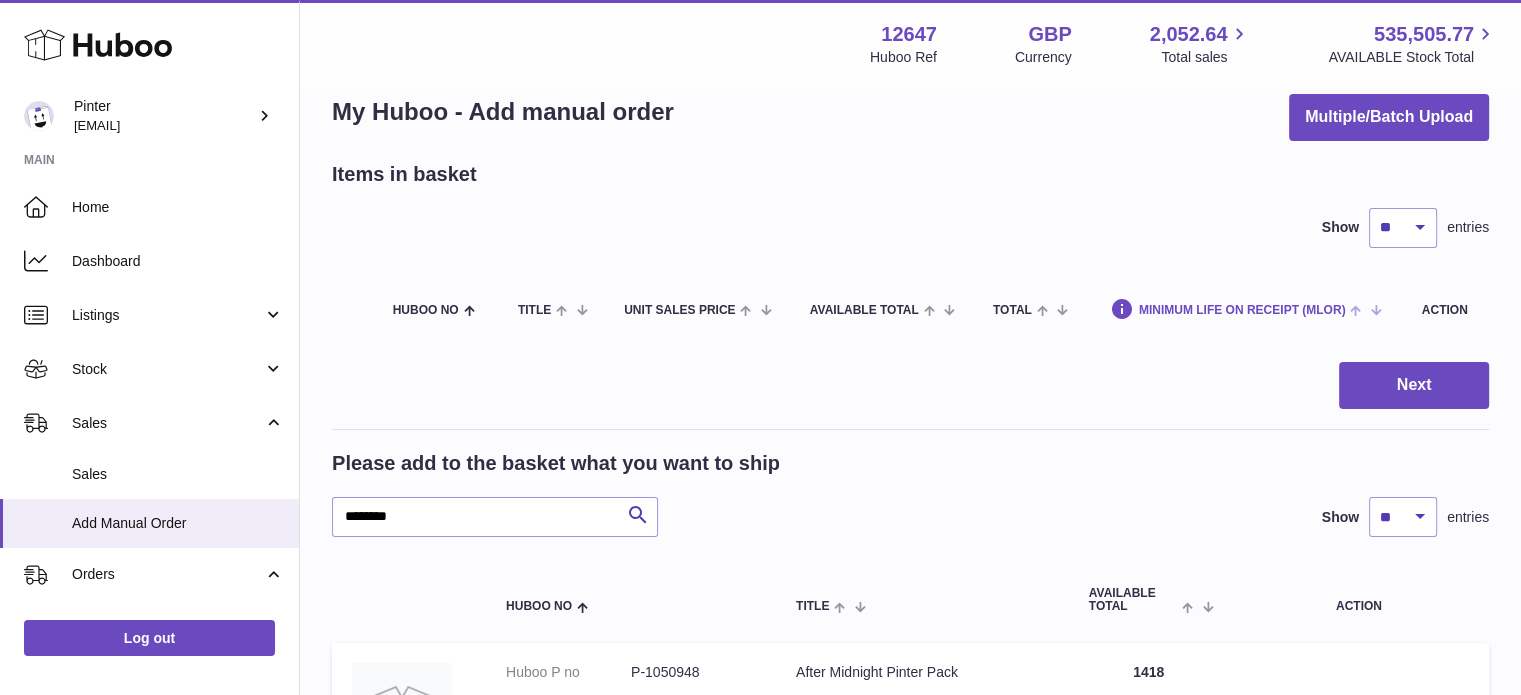 scroll, scrollTop: 0, scrollLeft: 0, axis: both 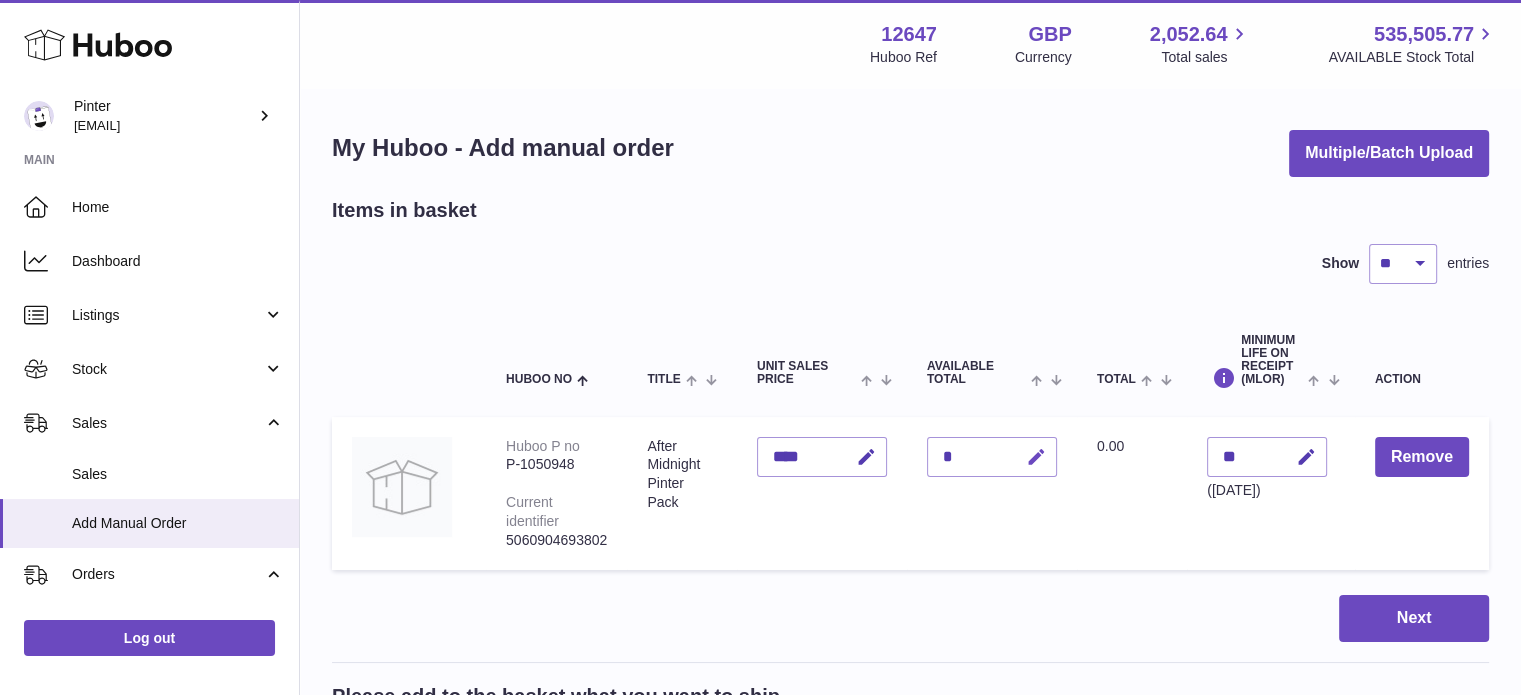 click at bounding box center [1036, 457] 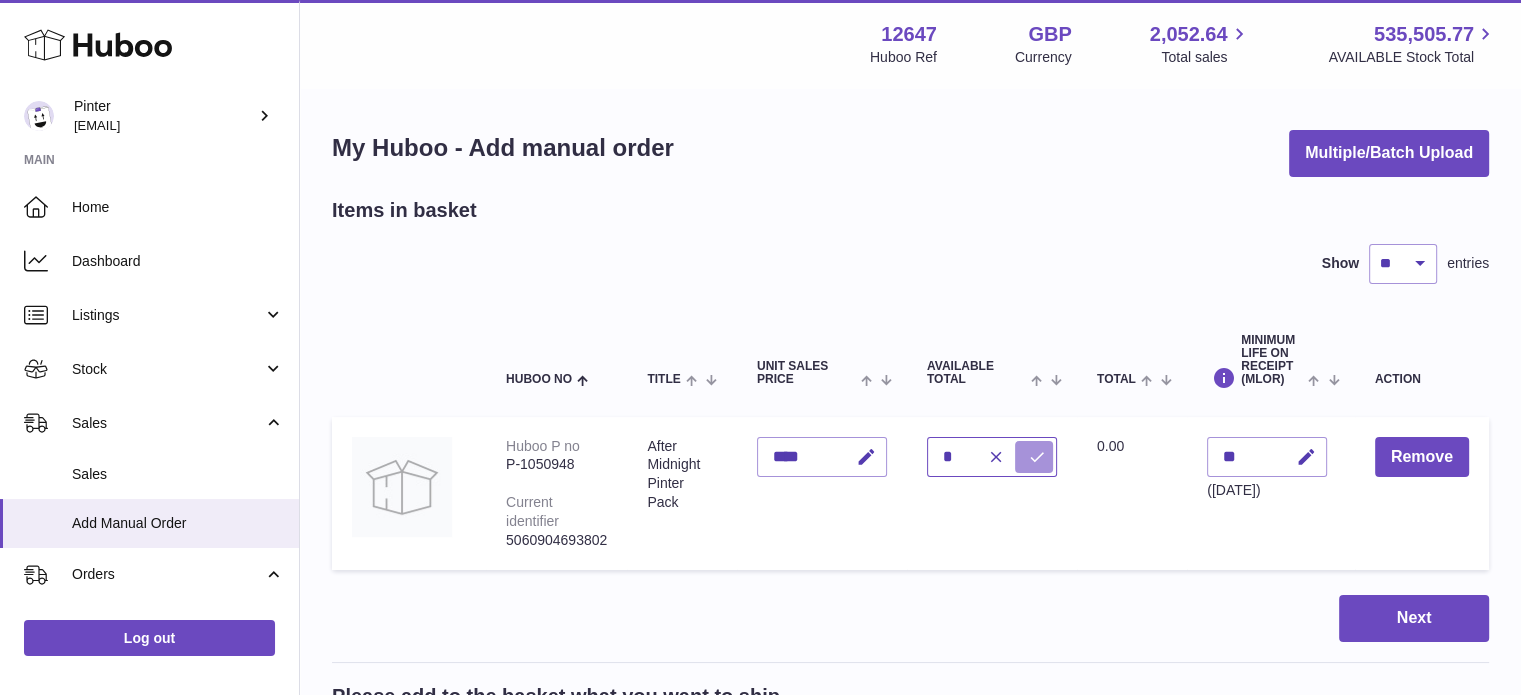 type on "*" 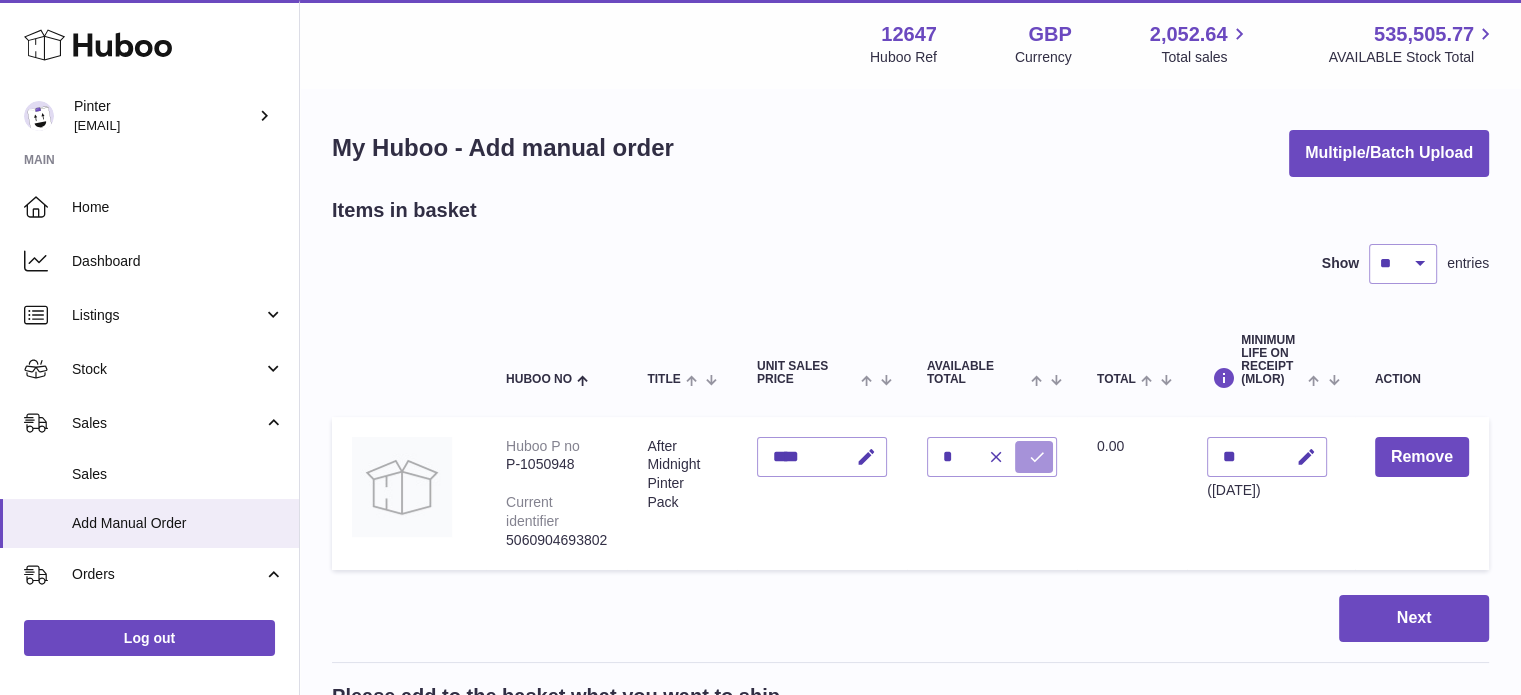 click at bounding box center (1034, 457) 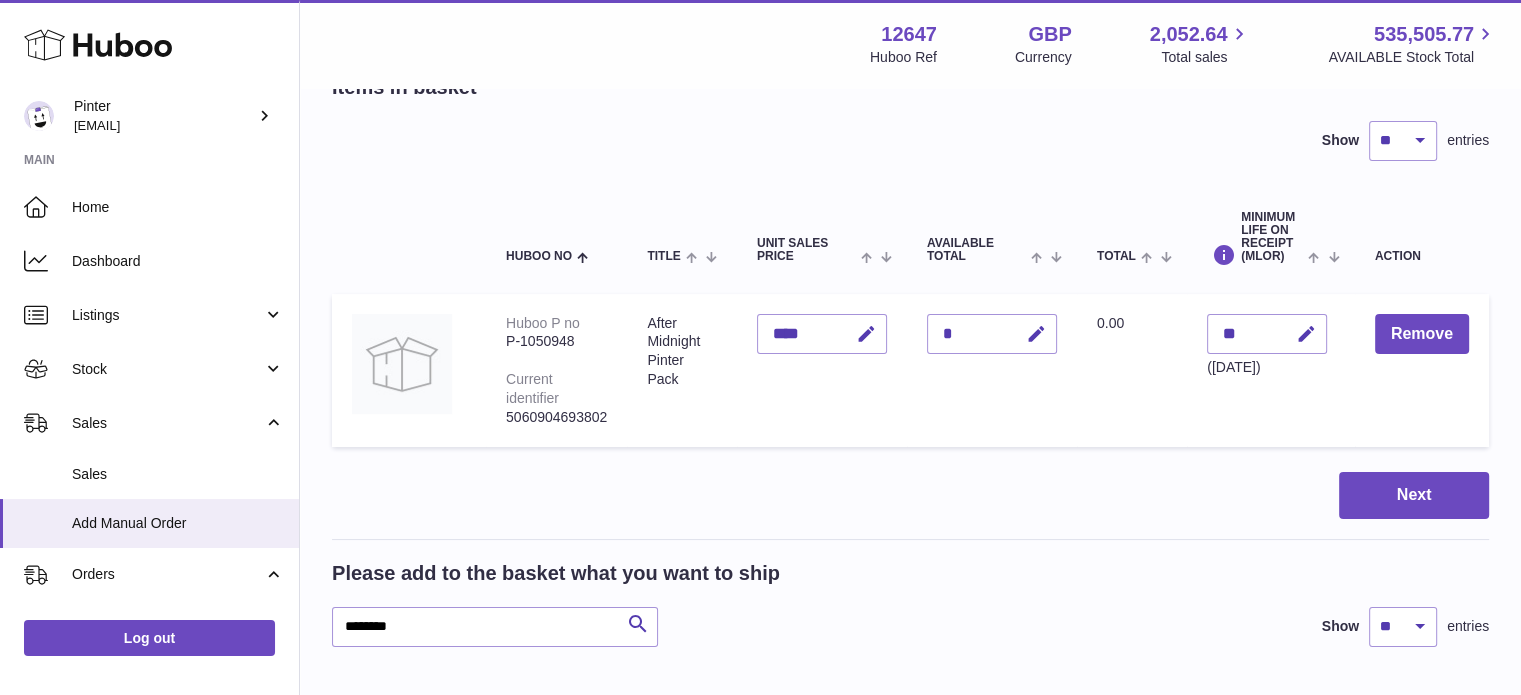 scroll, scrollTop: 200, scrollLeft: 0, axis: vertical 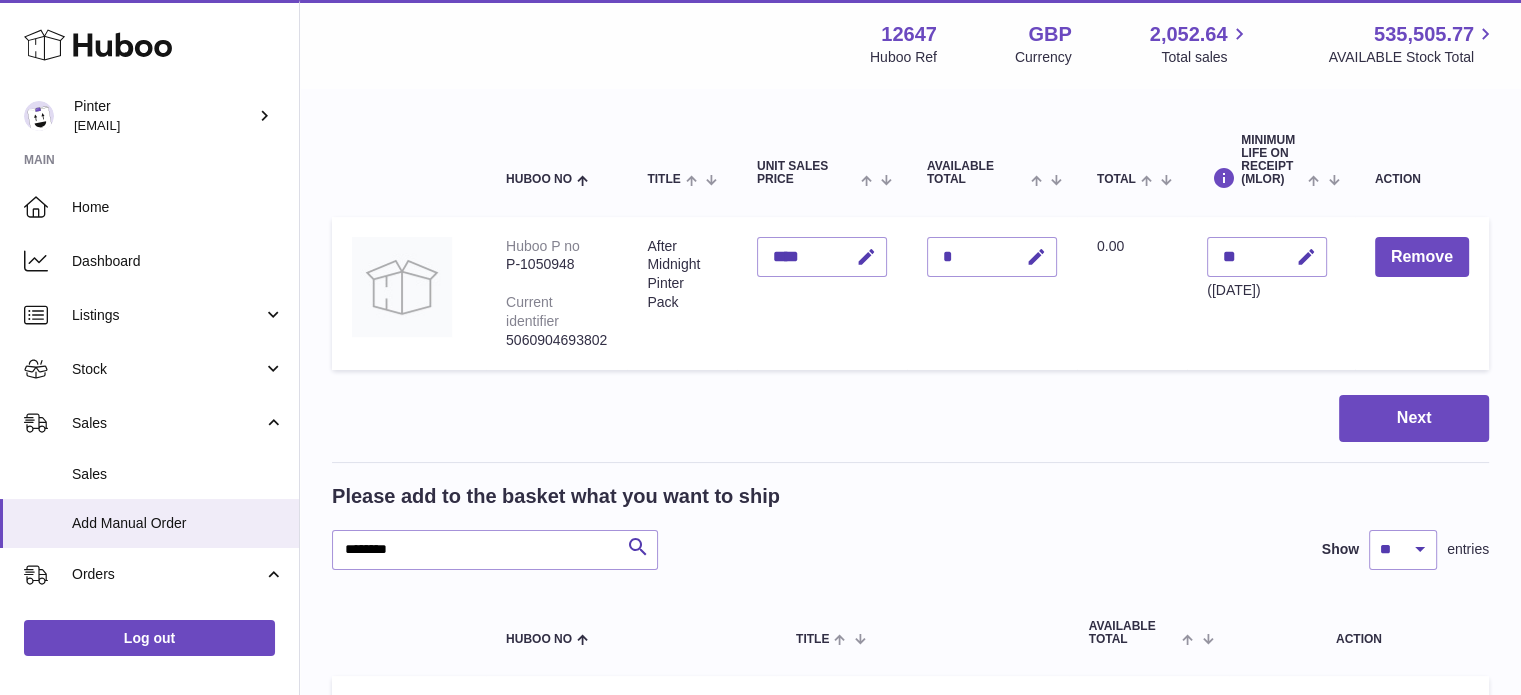 click on "Items in basket
Show
** ** ** ***
entries
Huboo no       Title       Unit Sales Price       AVAILABLE Total       Total       Minimum Life On Receipt (MLOR)
Action
Huboo P no   P-1050948   Current identifier   5060904693802
After Midnight Pinter Pack
Unit Sales Price
****
Quantity
*
Total   0.00   Minimum Life On Receipt (MLOR)      **
([DATE])
Remove
Next
Please add to the basket what you want to ship   ********     Search
Show
** ** ** ***
entries
Huboo no       Title
AVAILABLE Total
Action
Huboo P no   P-1050948" at bounding box center (910, 452) 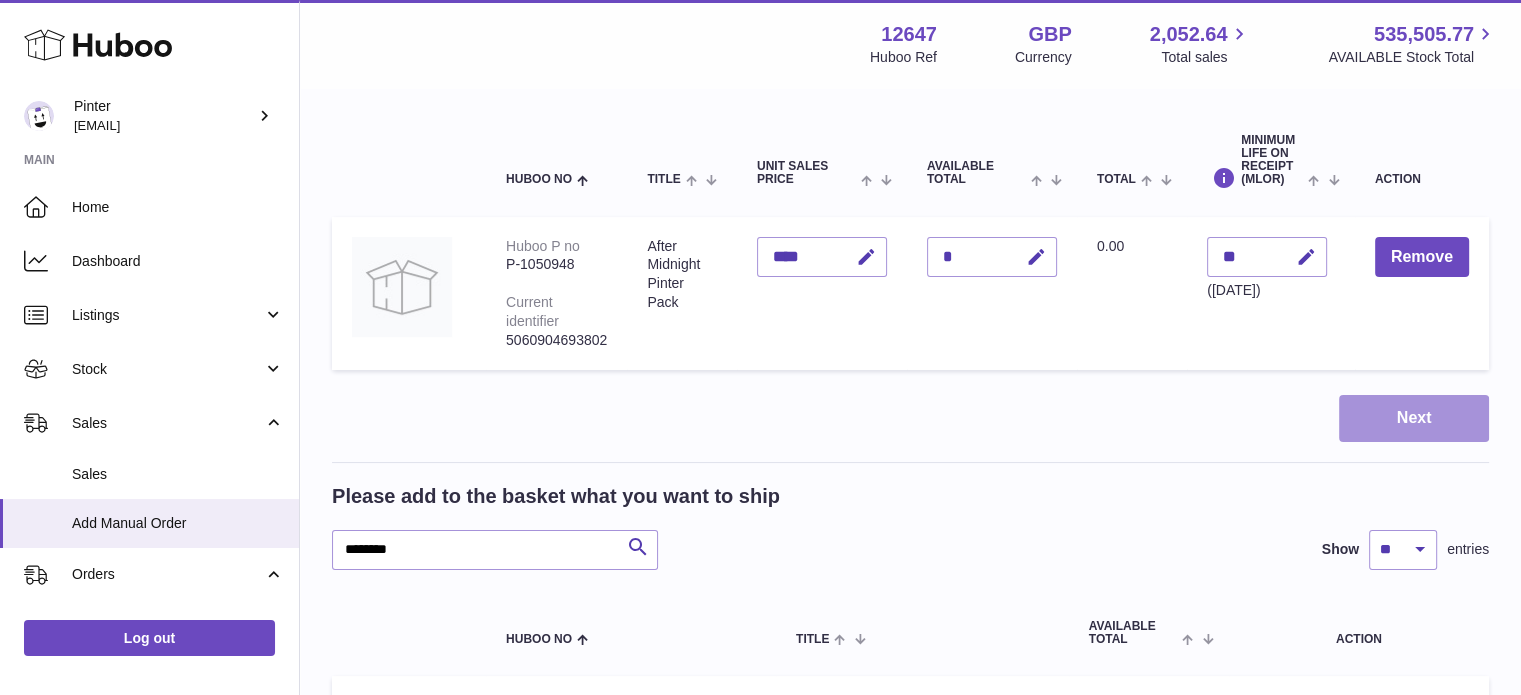 click on "Next" at bounding box center [1414, 418] 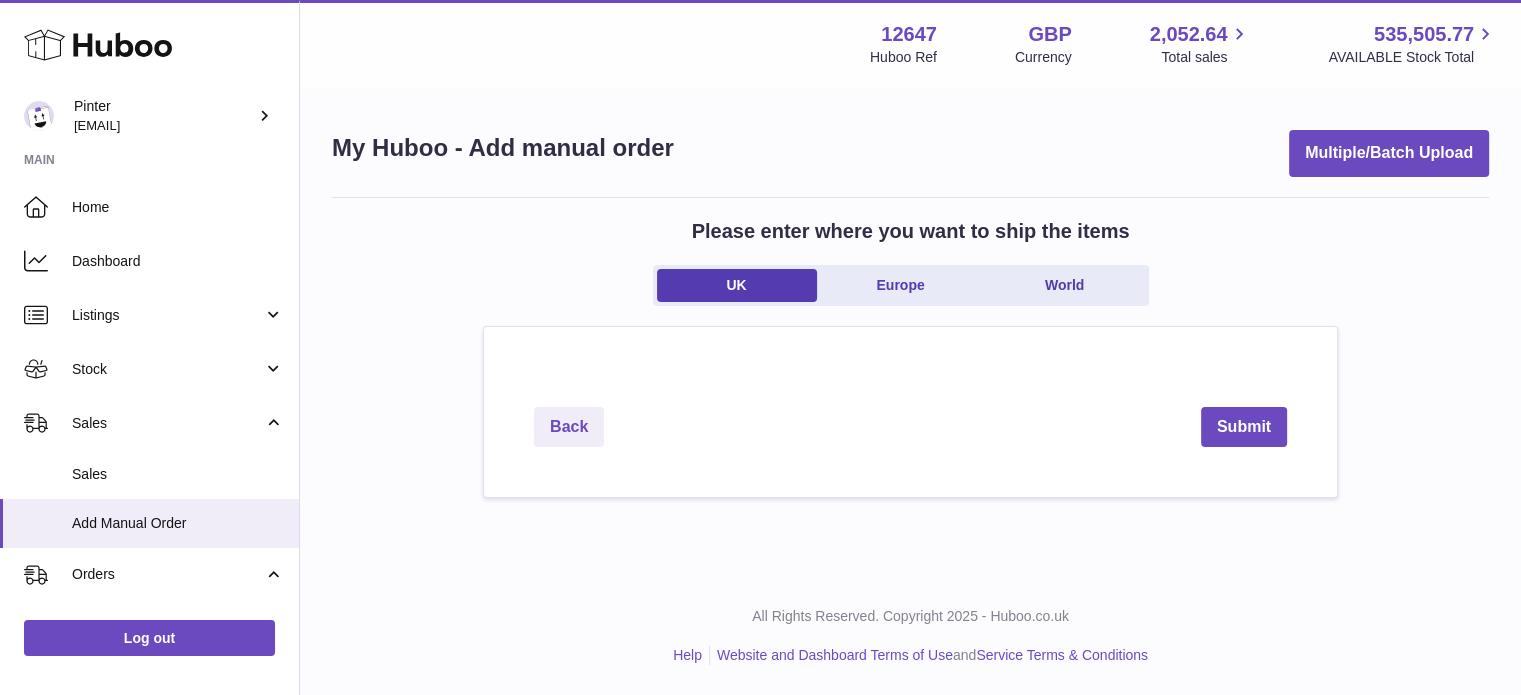scroll, scrollTop: 0, scrollLeft: 0, axis: both 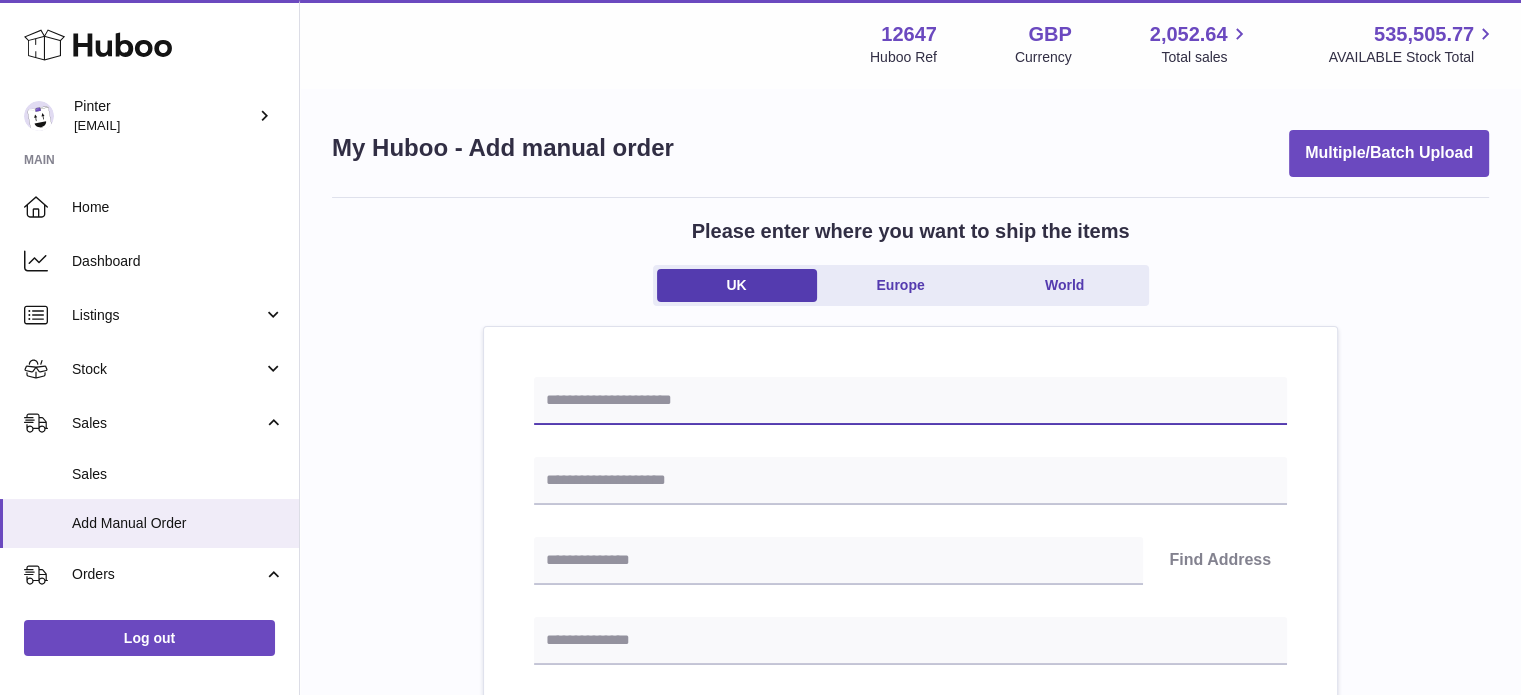 click at bounding box center [910, 401] 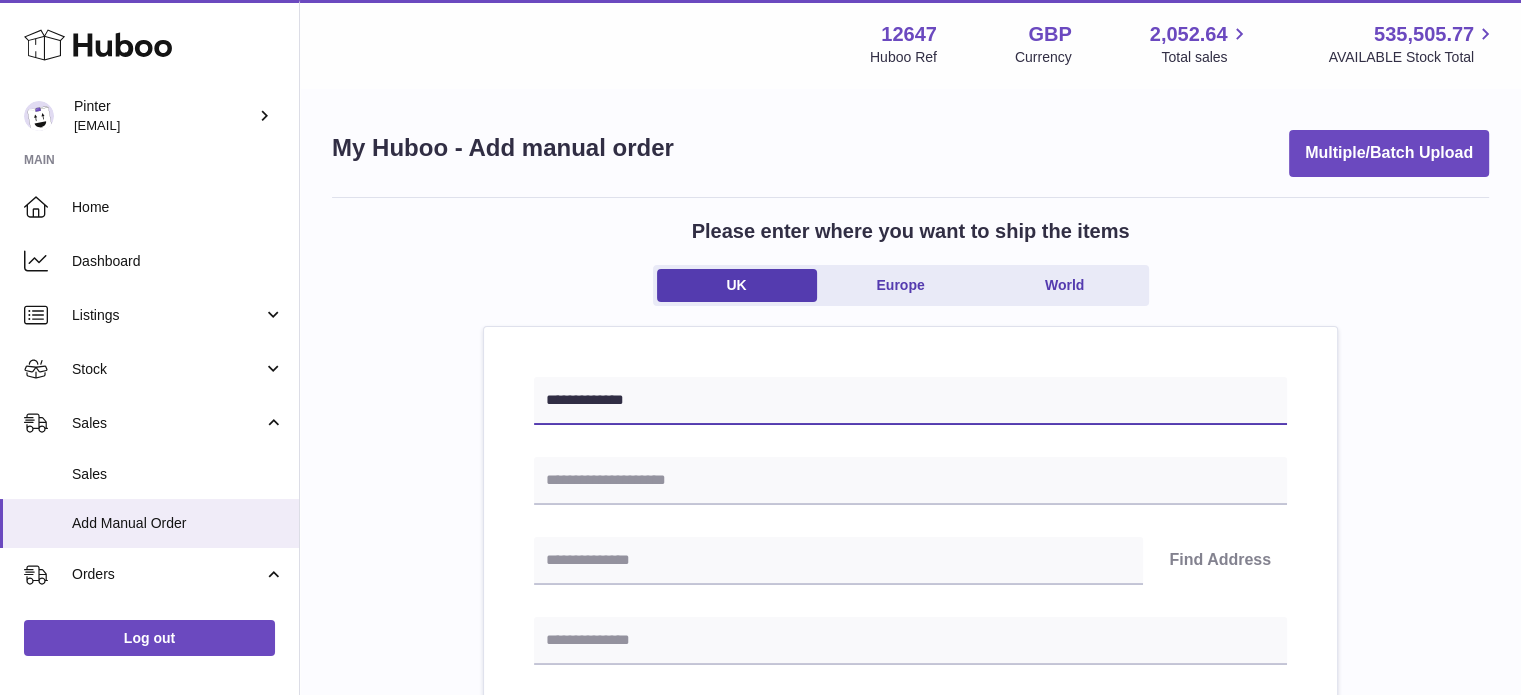 type on "**********" 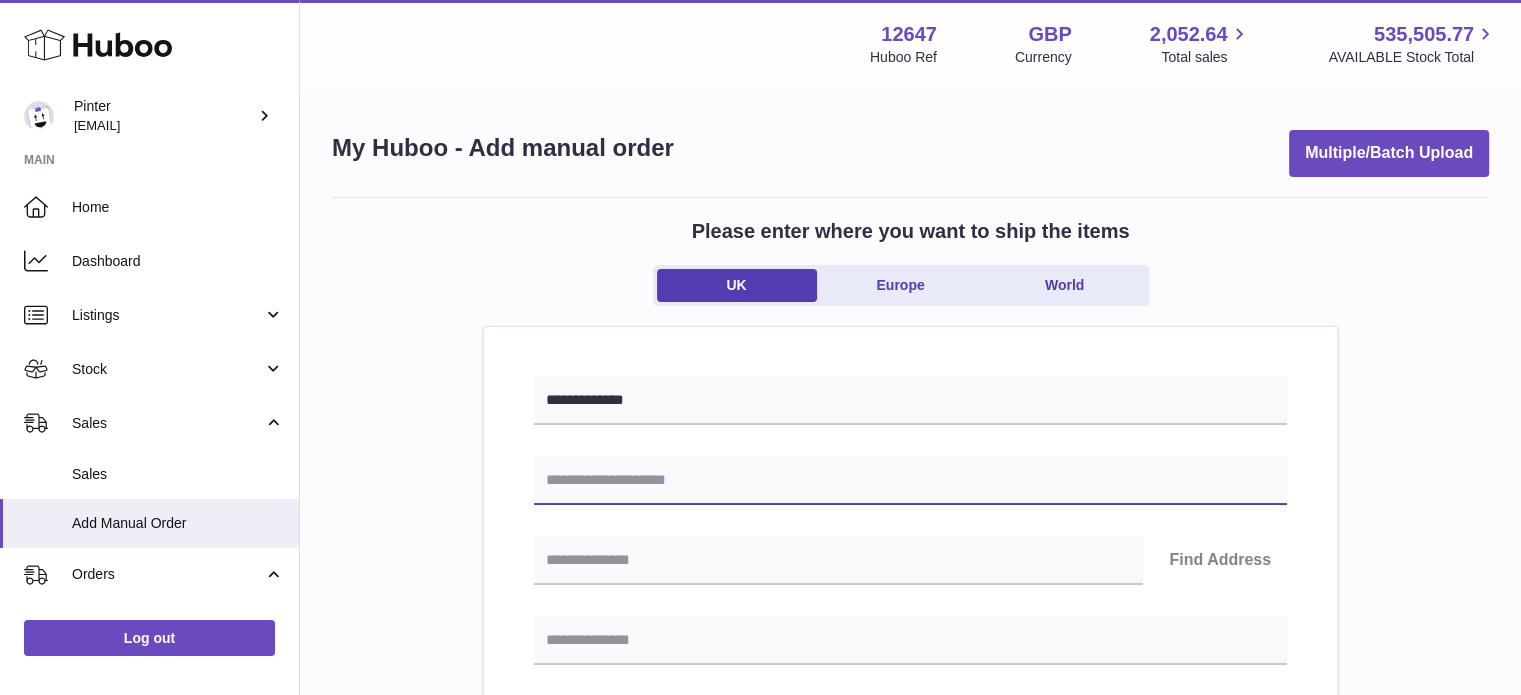 click at bounding box center [910, 481] 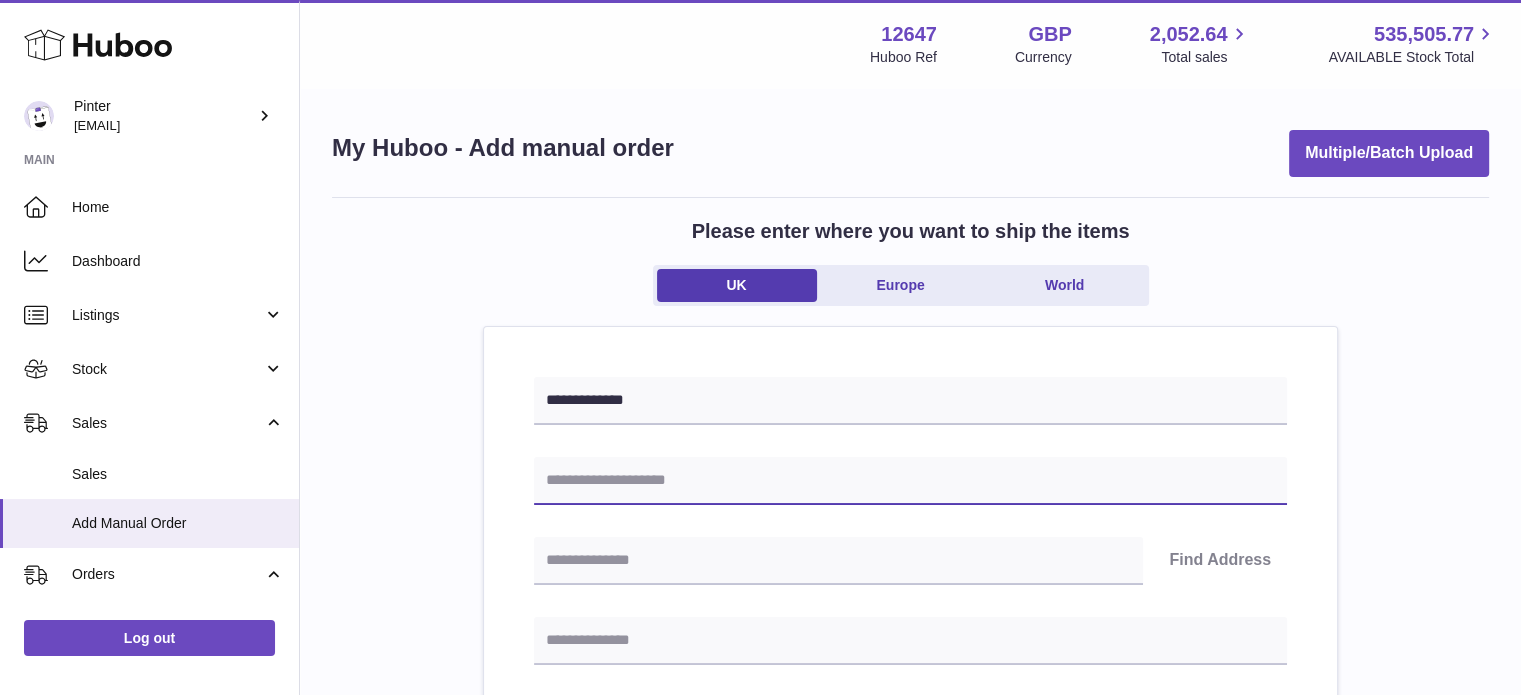 type on "**********" 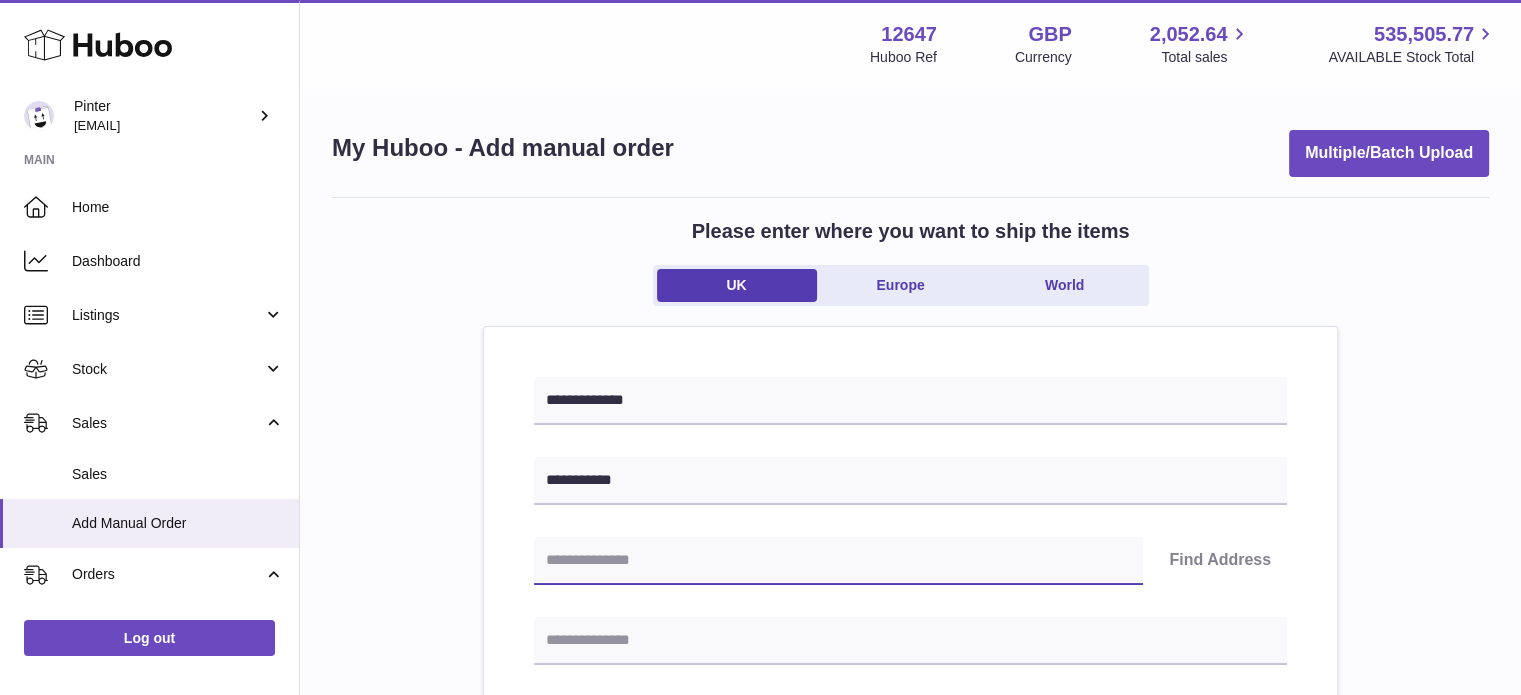 click at bounding box center (838, 561) 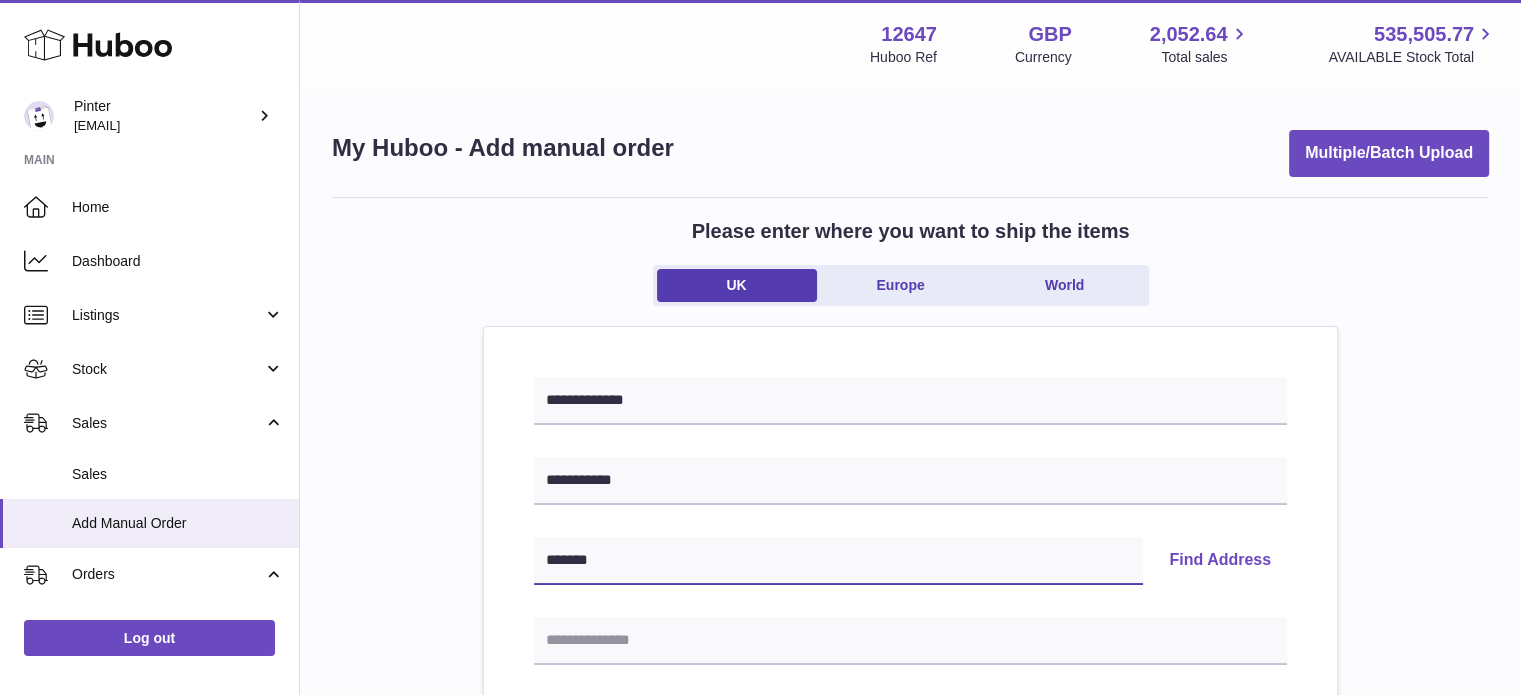 type on "*******" 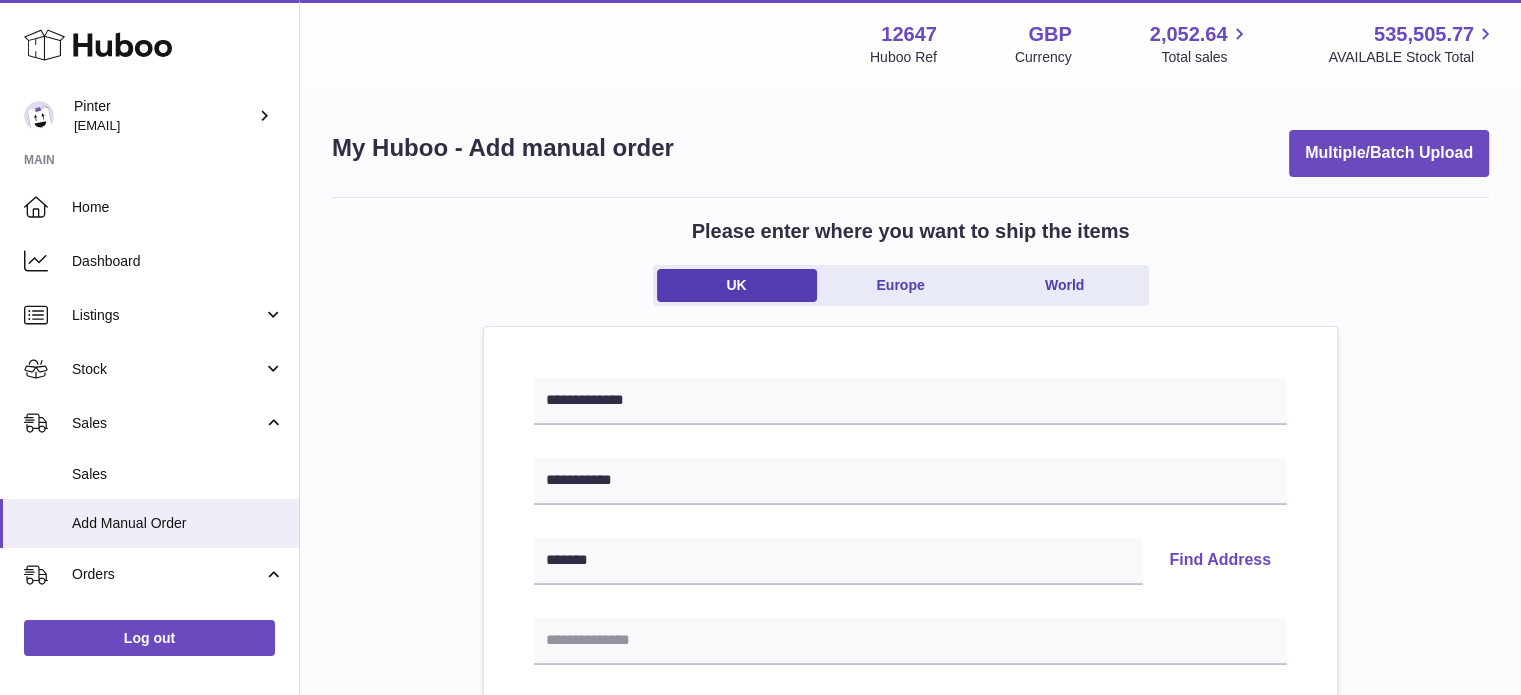 click on "Find Address" at bounding box center (1220, 561) 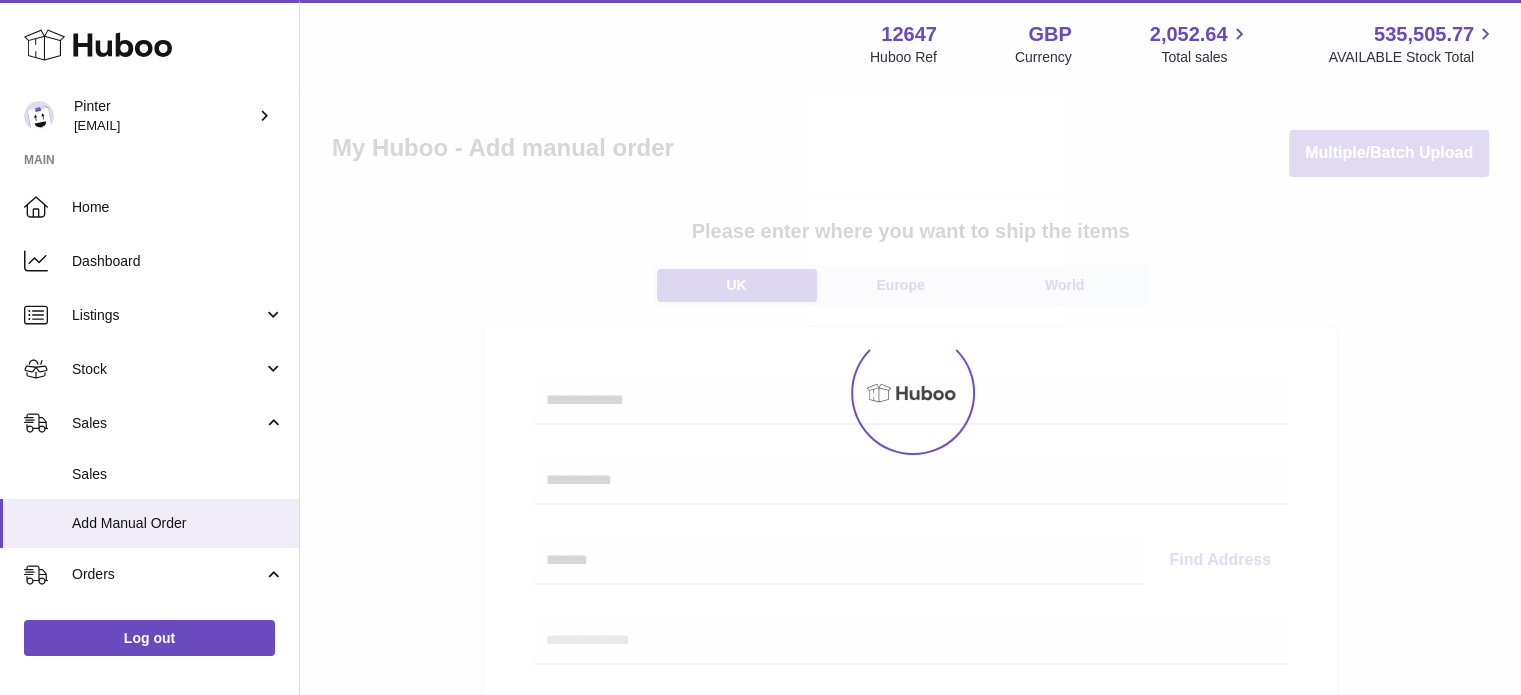 select 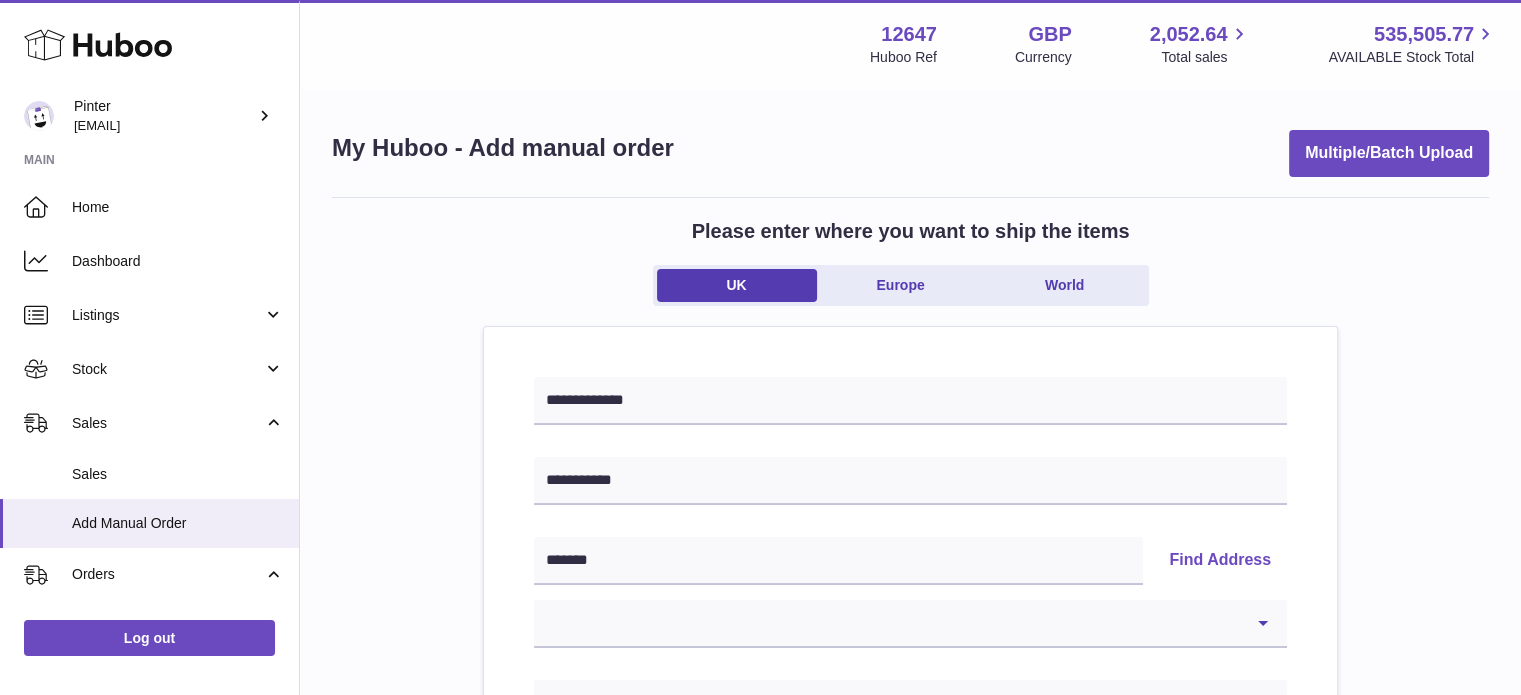 scroll, scrollTop: 300, scrollLeft: 0, axis: vertical 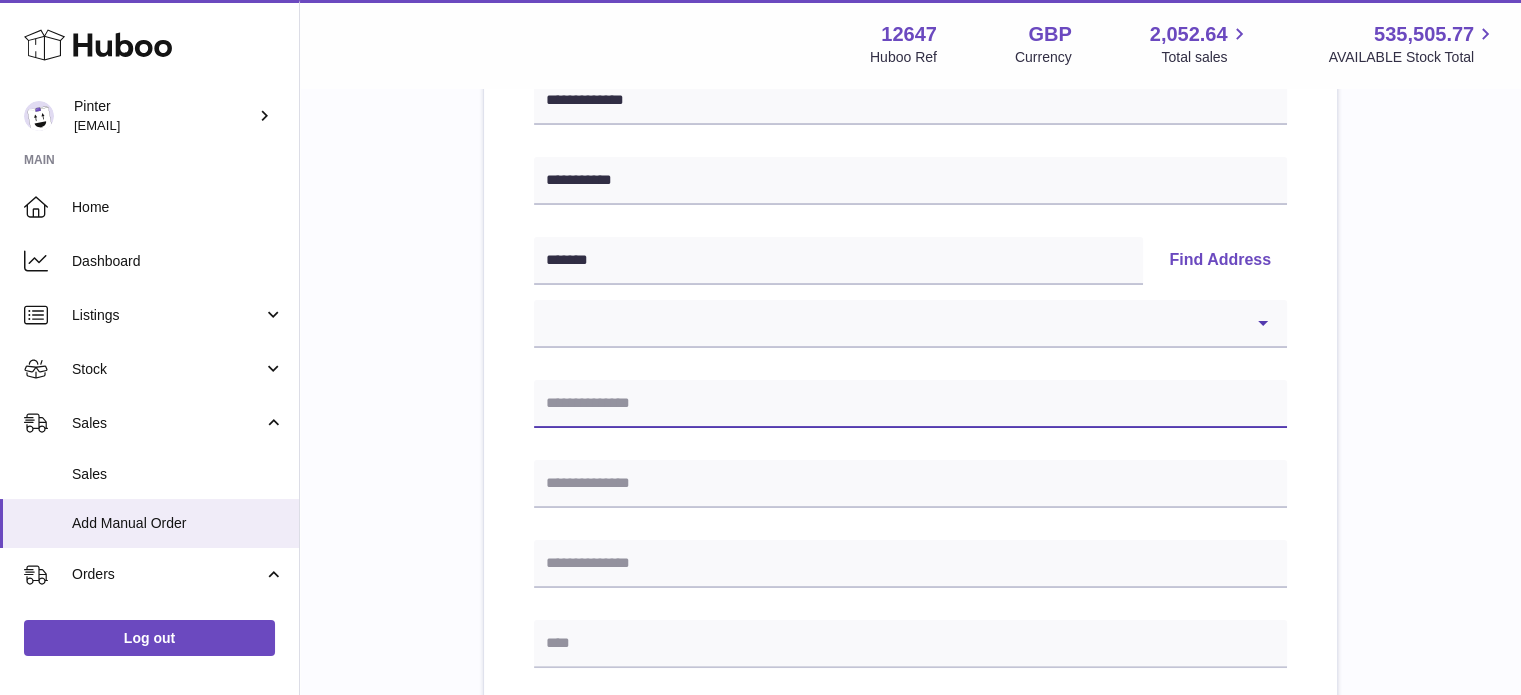 click at bounding box center (910, 404) 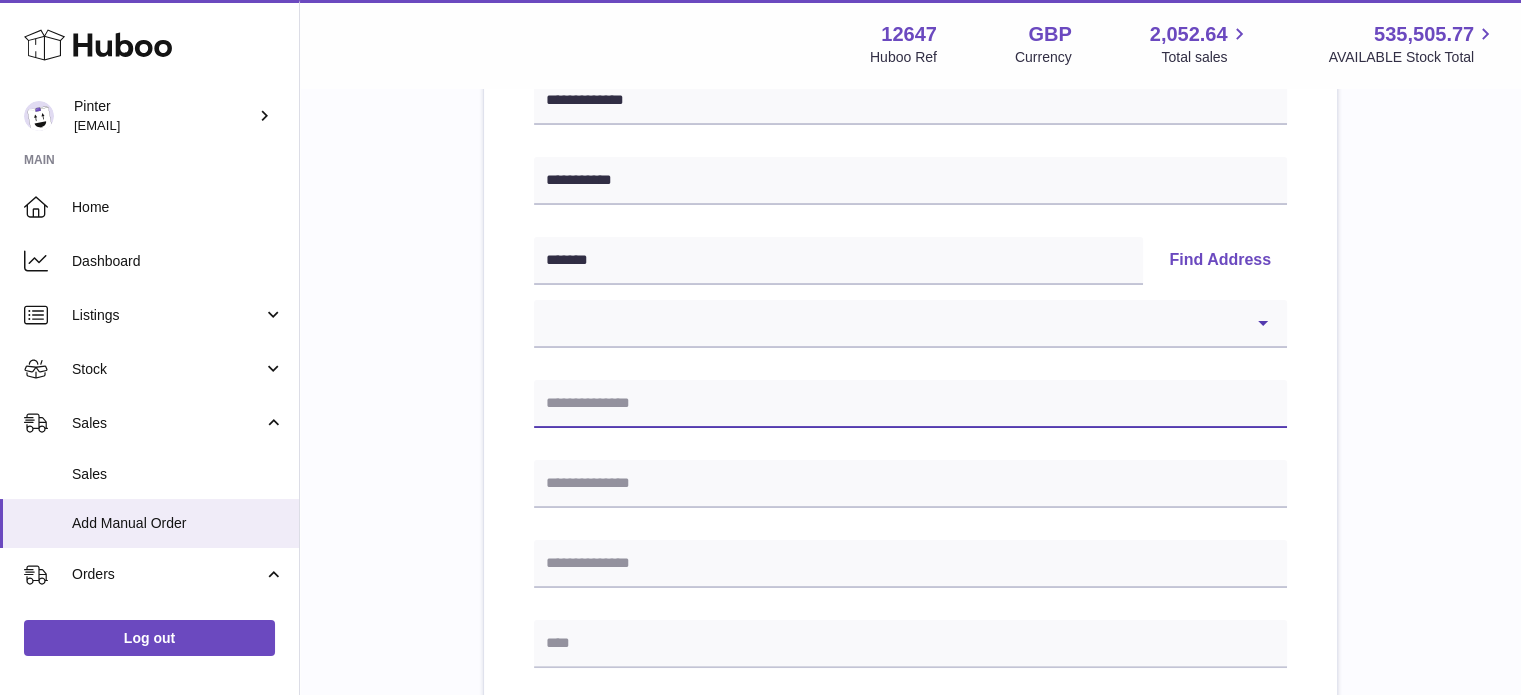 type on "**********" 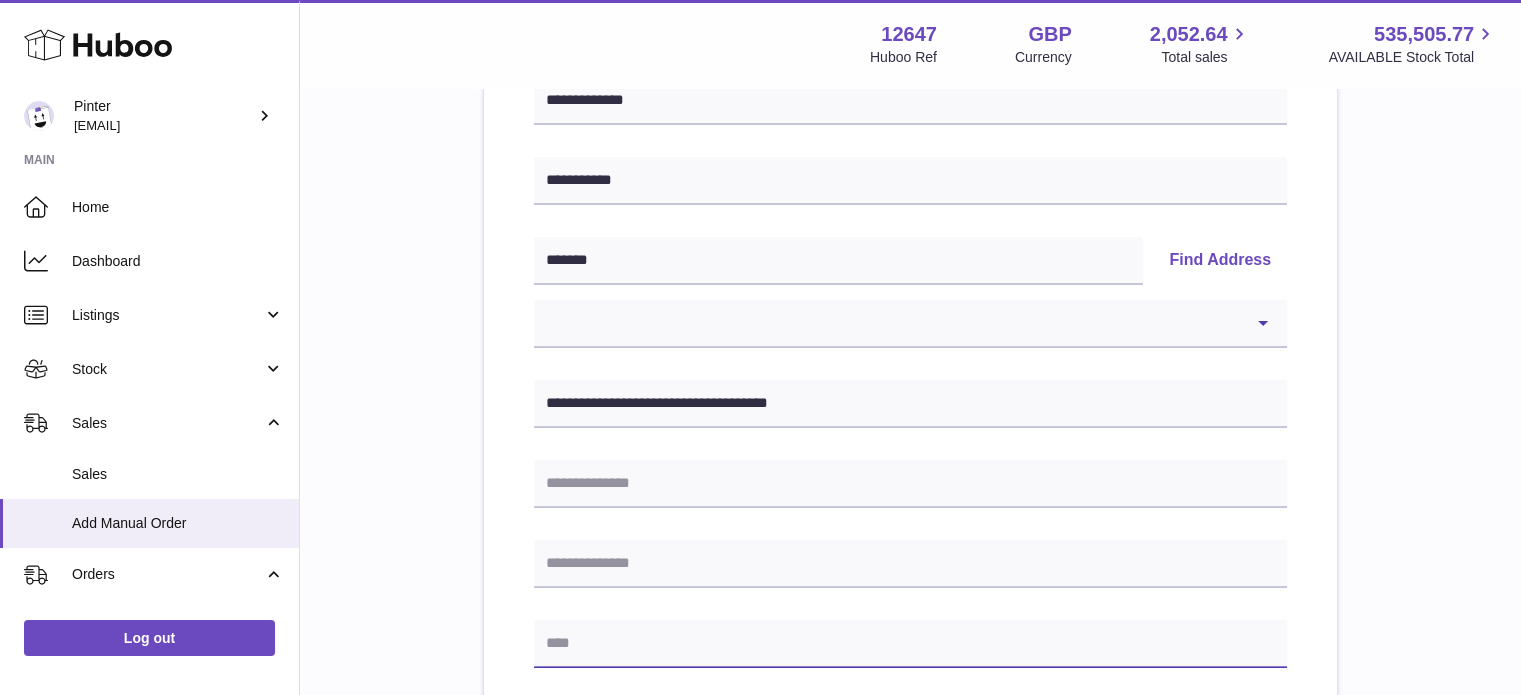 type on "******" 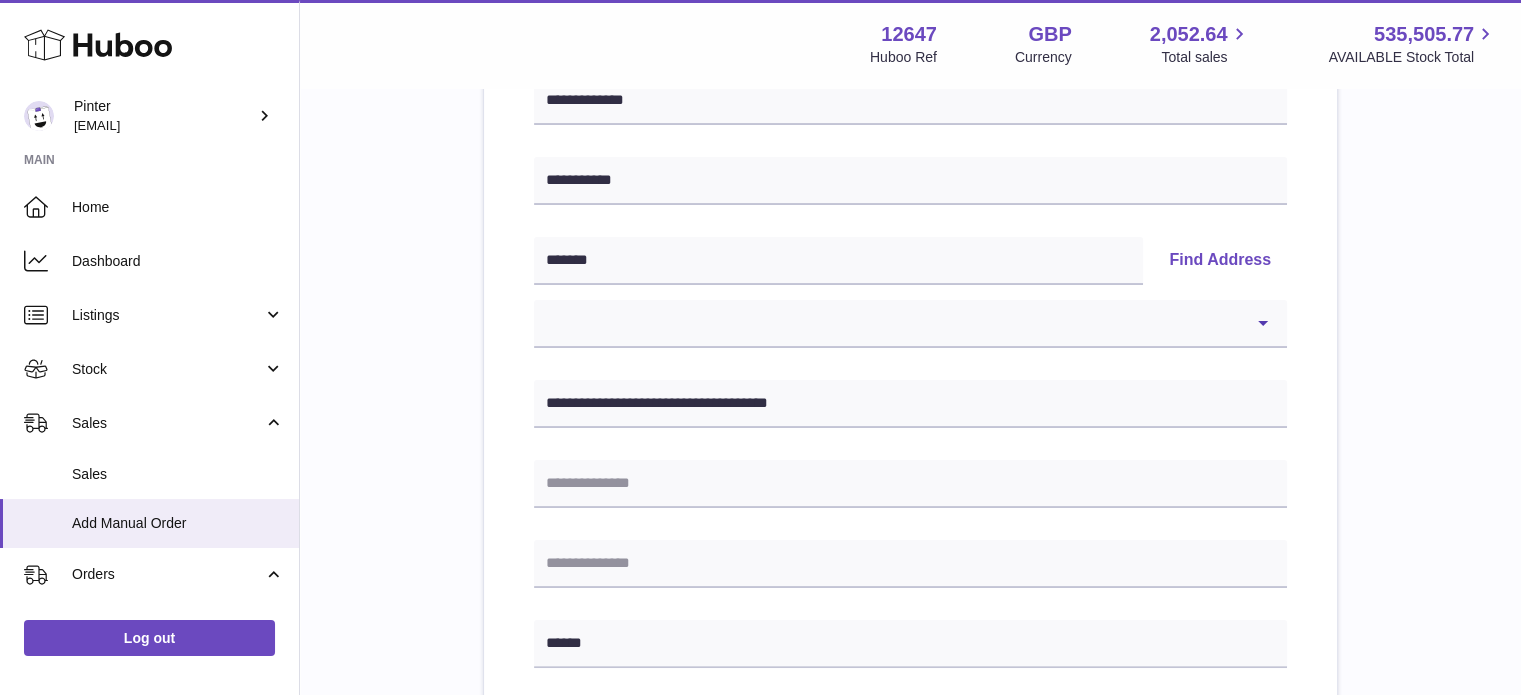 type on "*******" 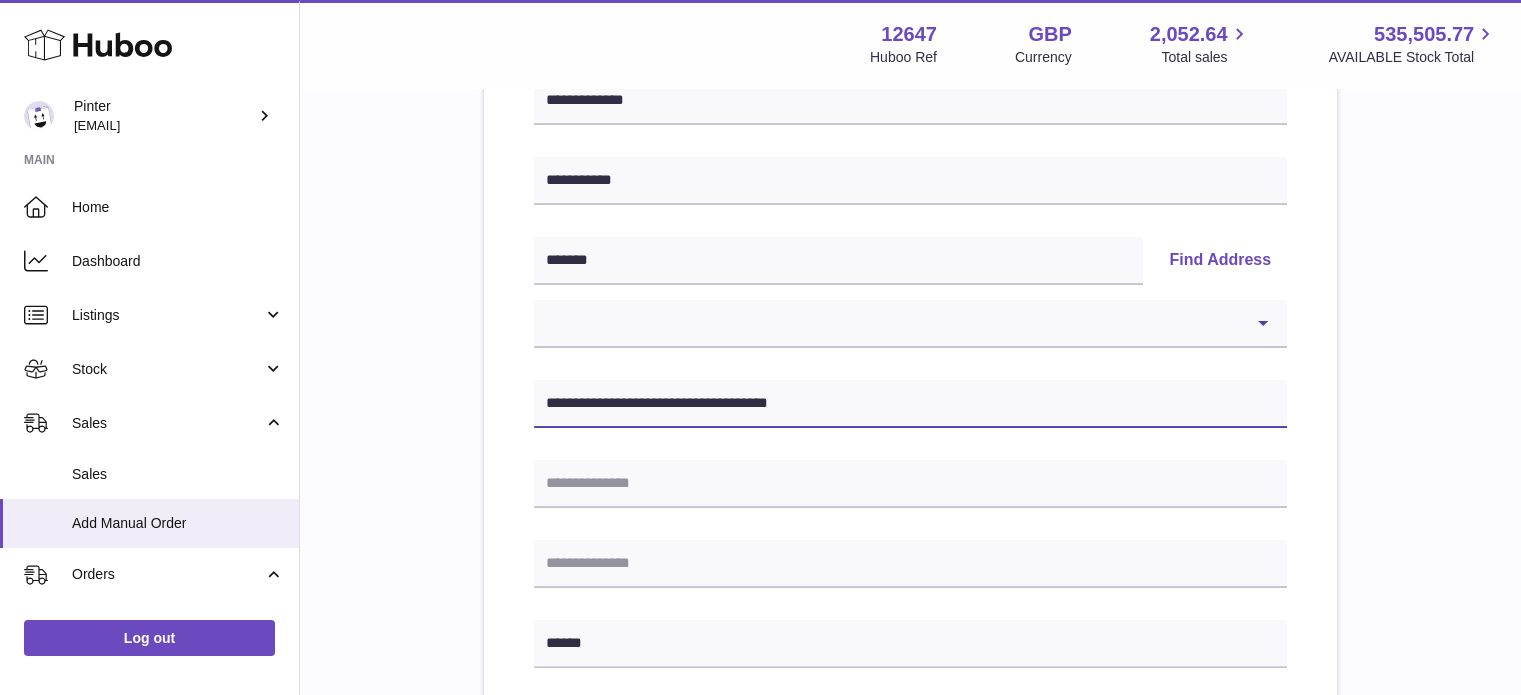 drag, startPoint x: 871, startPoint y: 399, endPoint x: 708, endPoint y: 411, distance: 163.44112 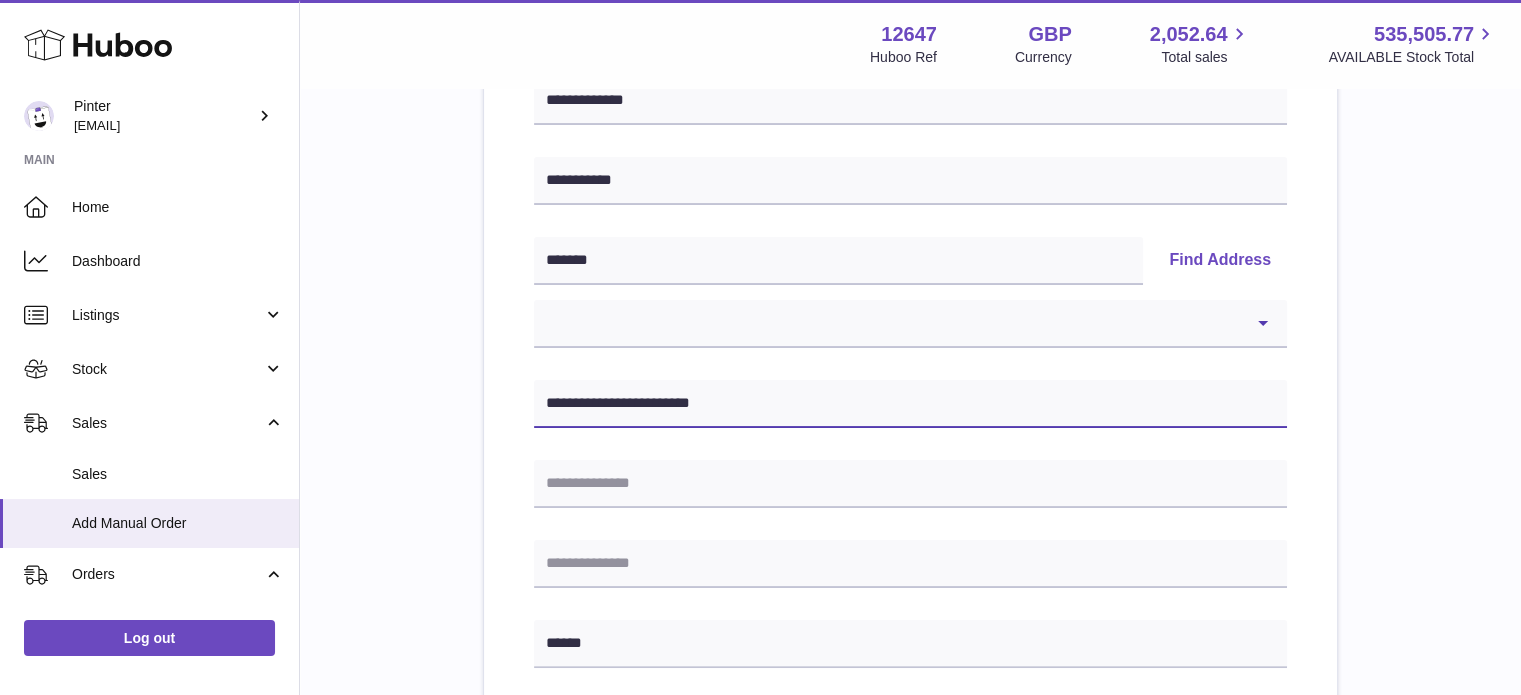 type on "**********" 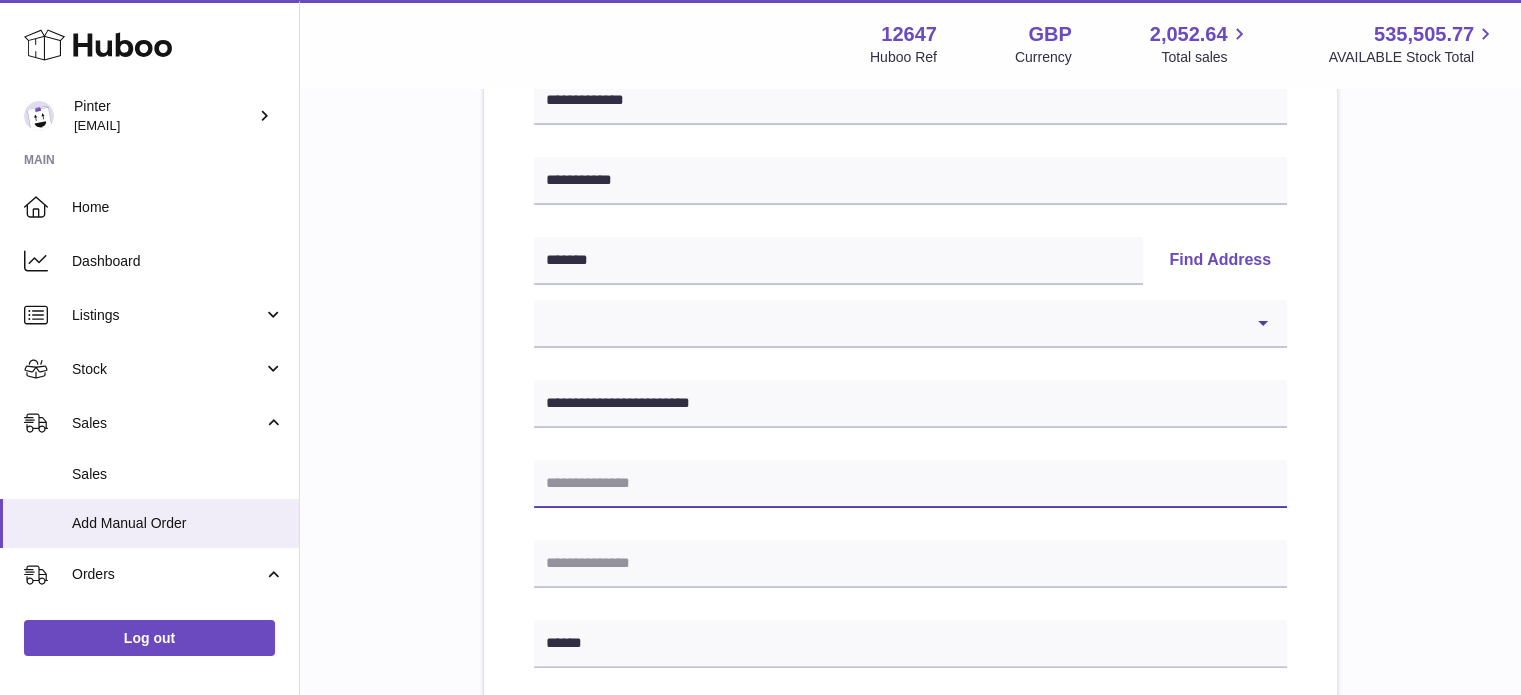 click at bounding box center [910, 484] 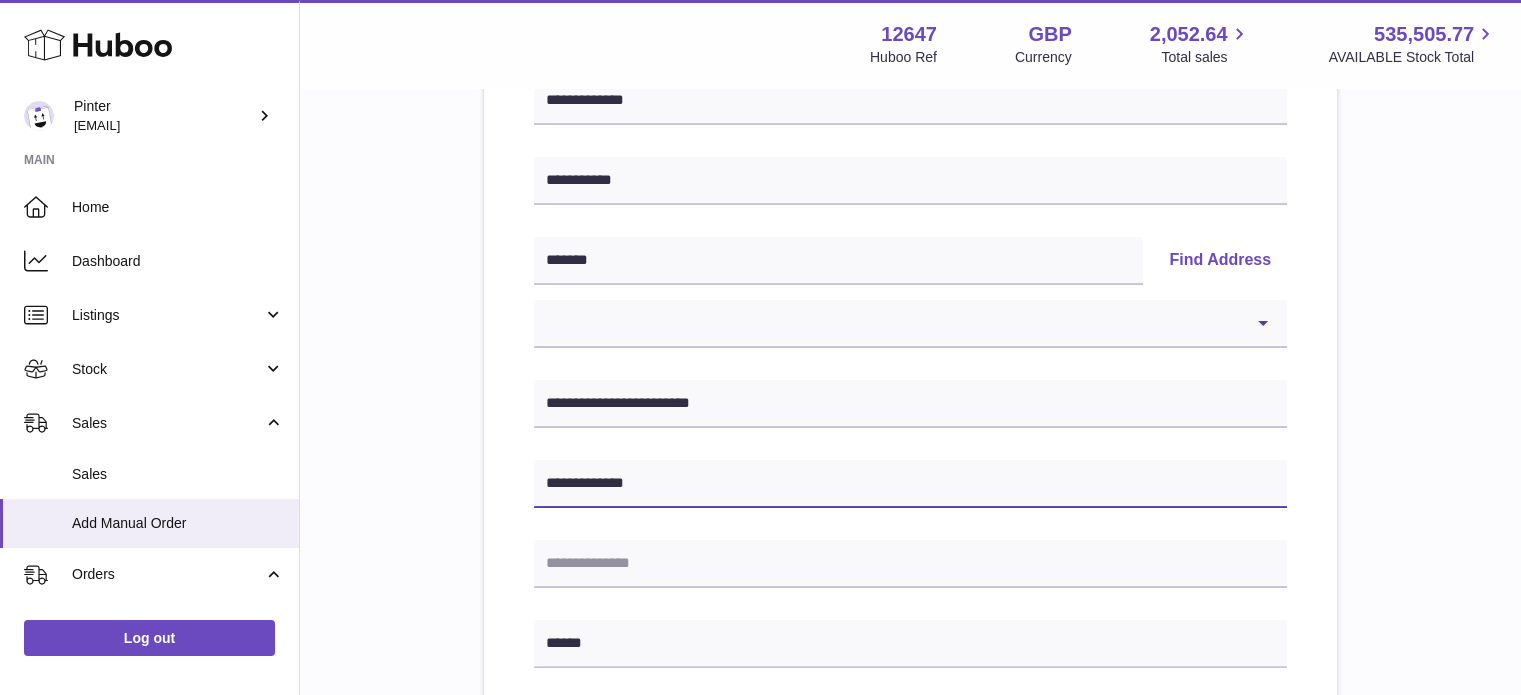 type on "**********" 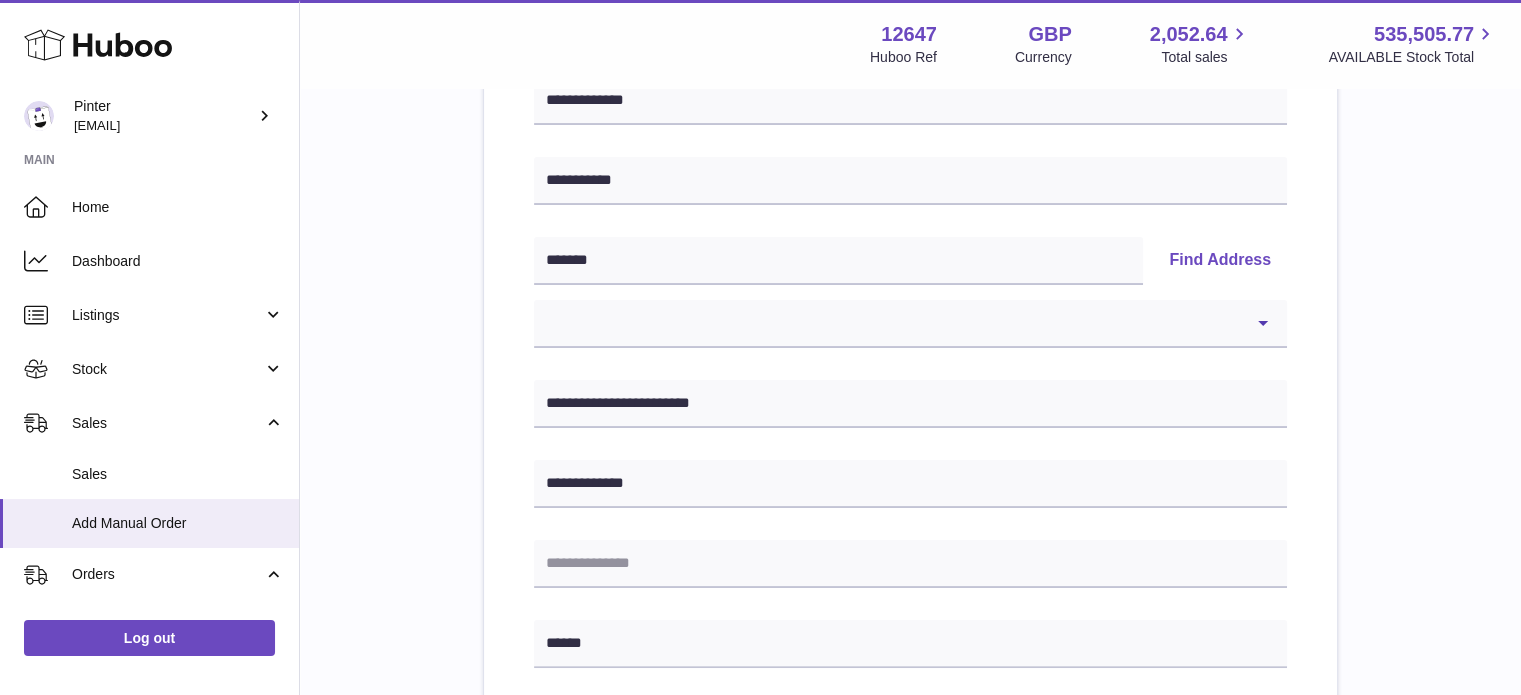 click on "**********" at bounding box center (910, 625) 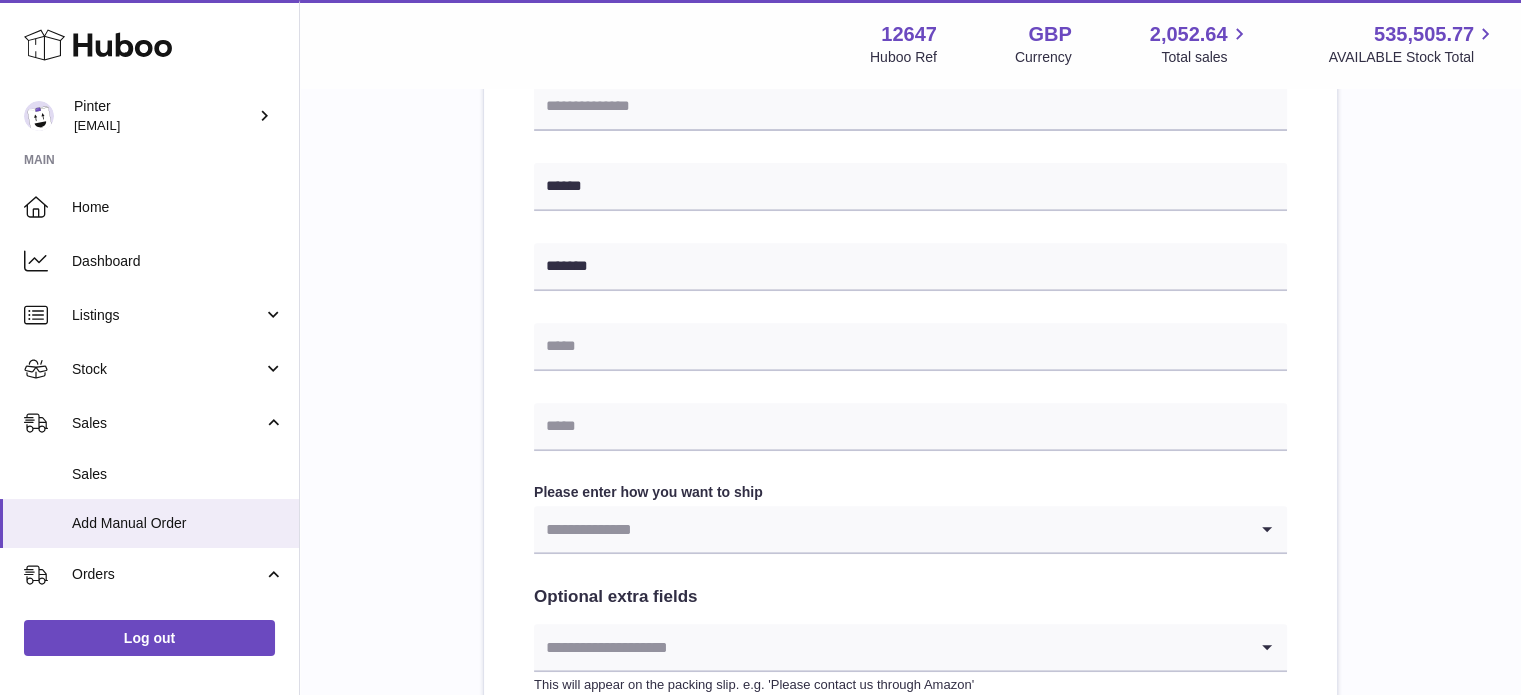 scroll, scrollTop: 900, scrollLeft: 0, axis: vertical 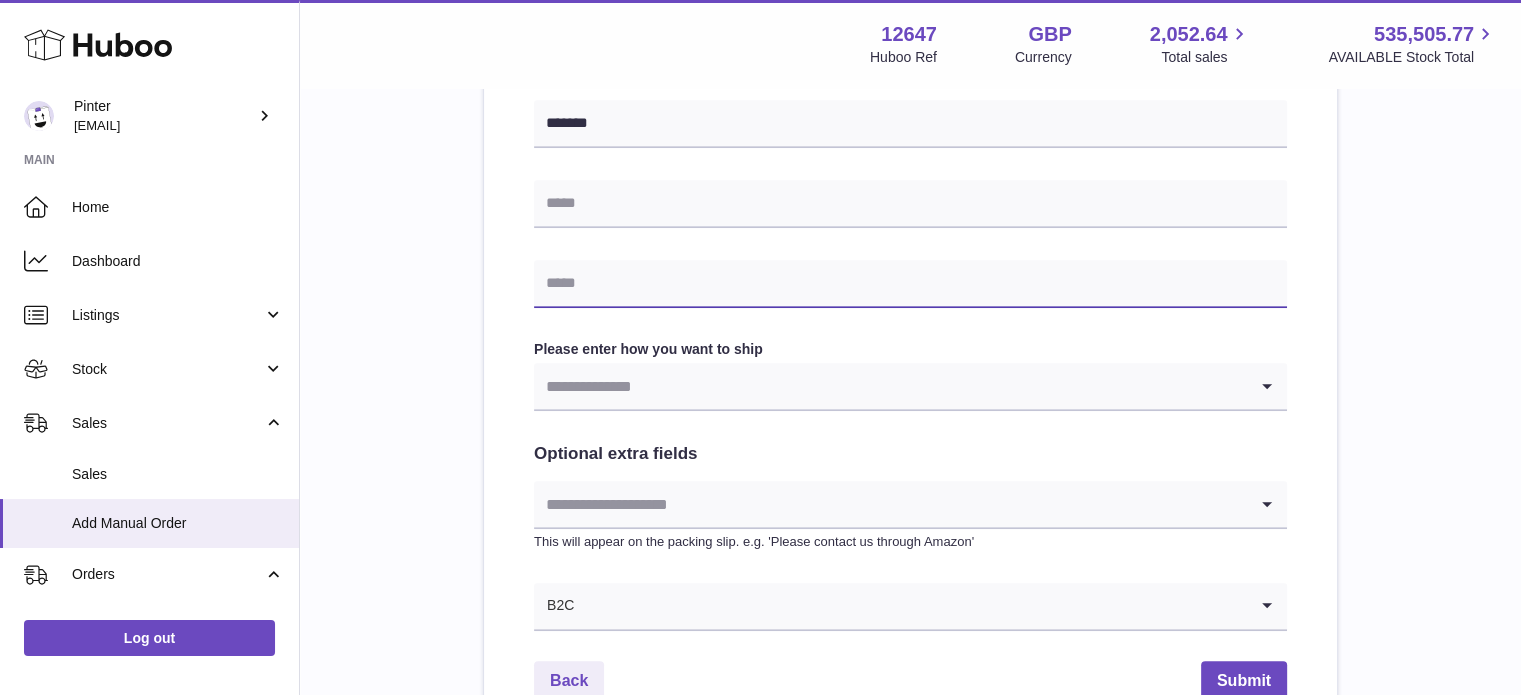 click at bounding box center [910, 284] 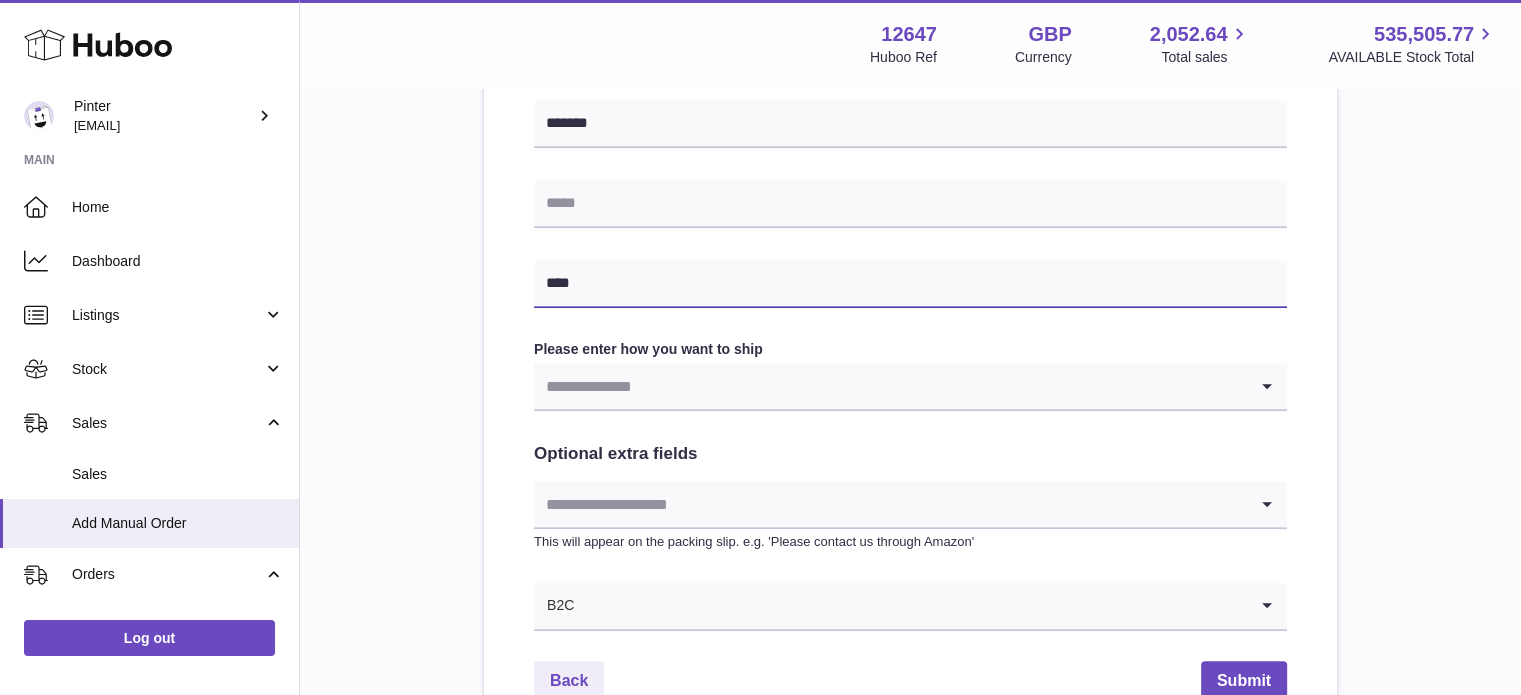 type on "**********" 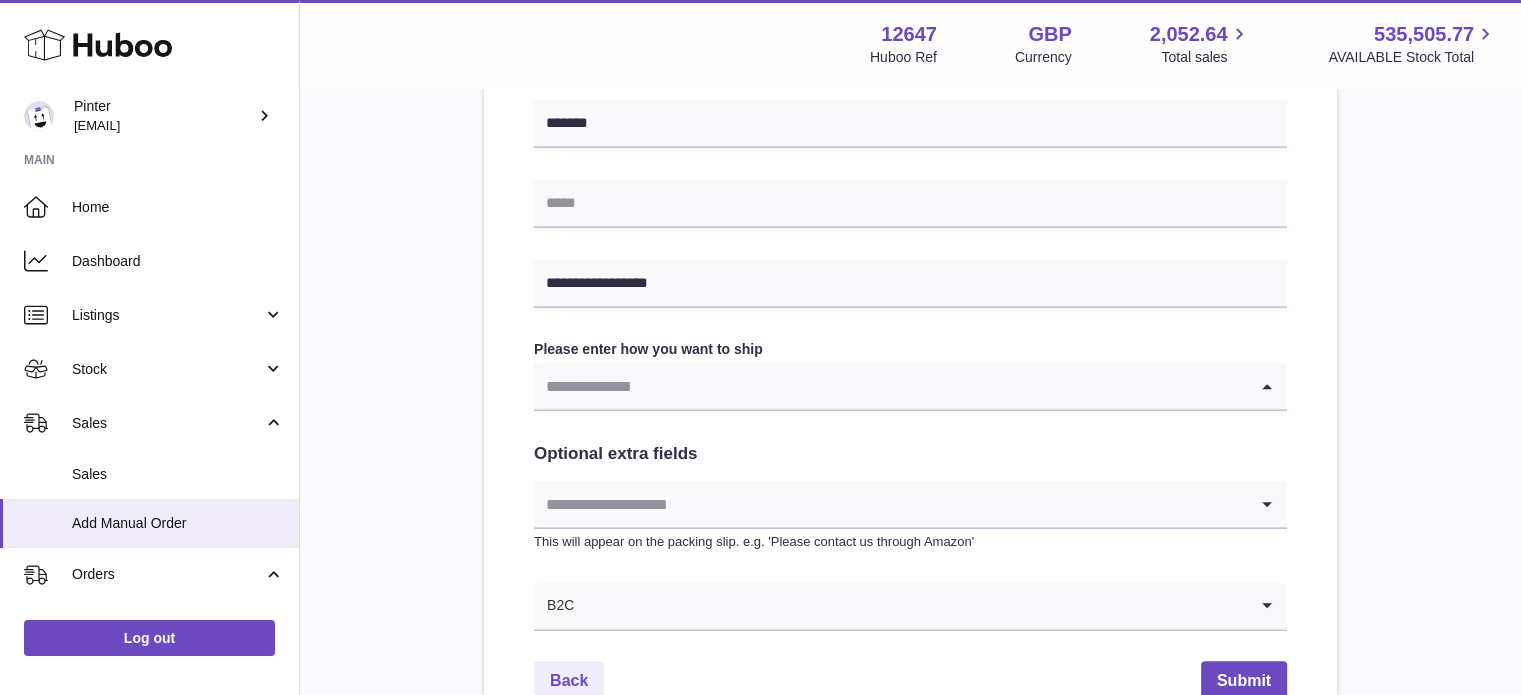 click at bounding box center [890, 386] 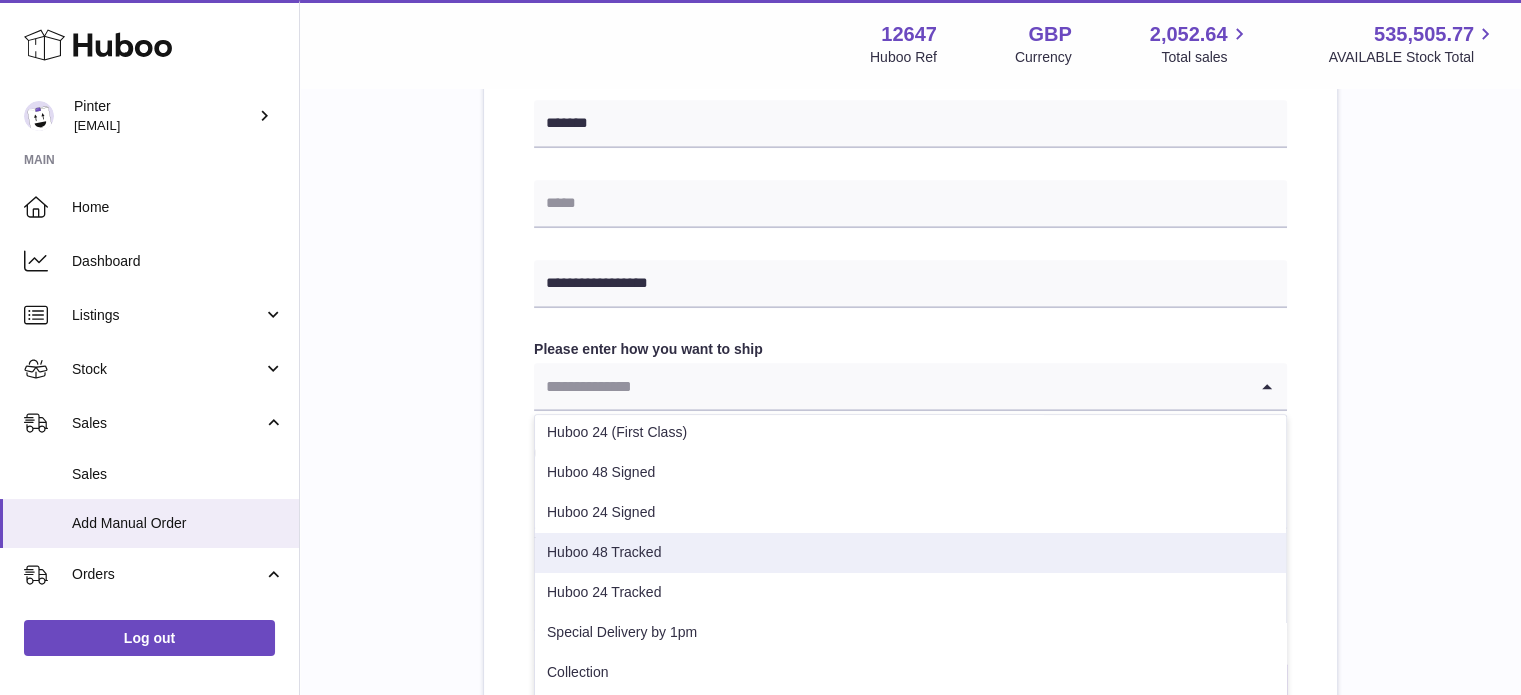 scroll, scrollTop: 1, scrollLeft: 0, axis: vertical 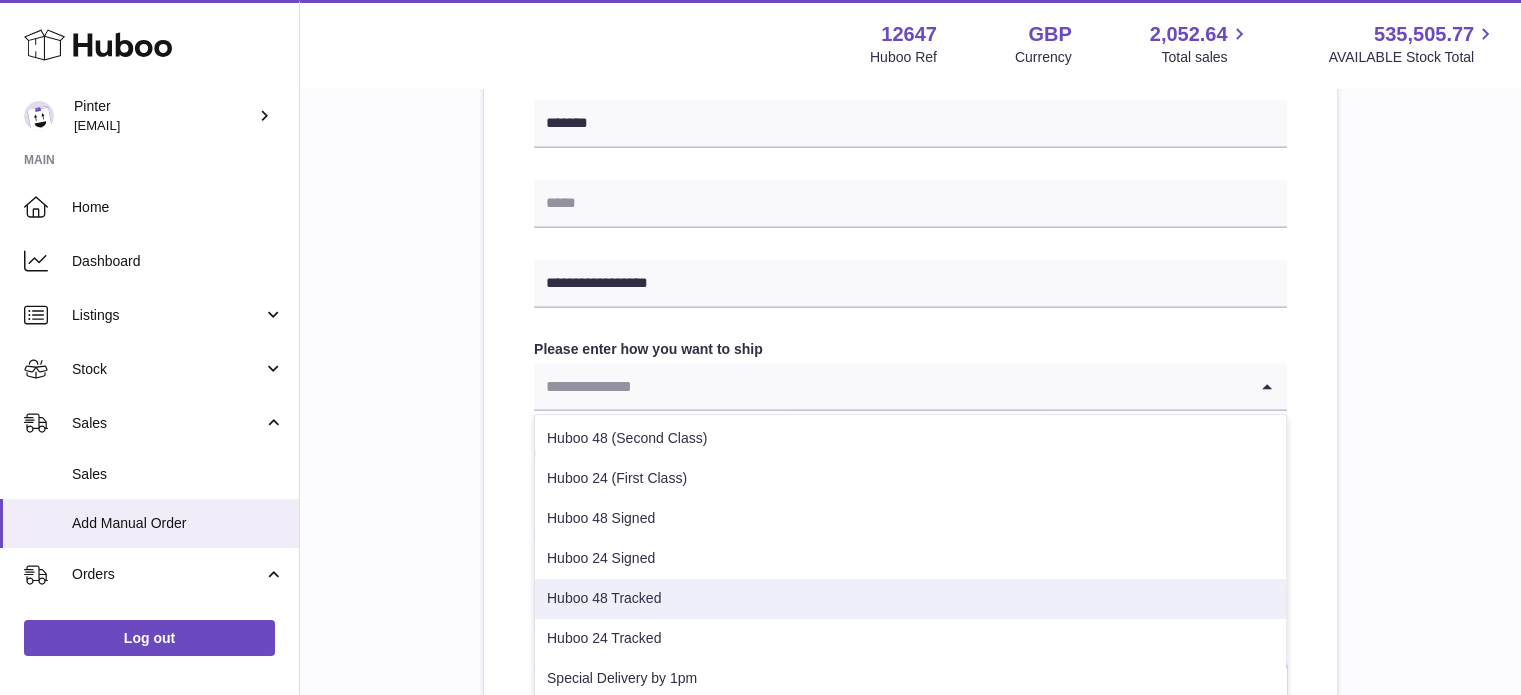 click on "Huboo 48 Tracked" at bounding box center [910, 599] 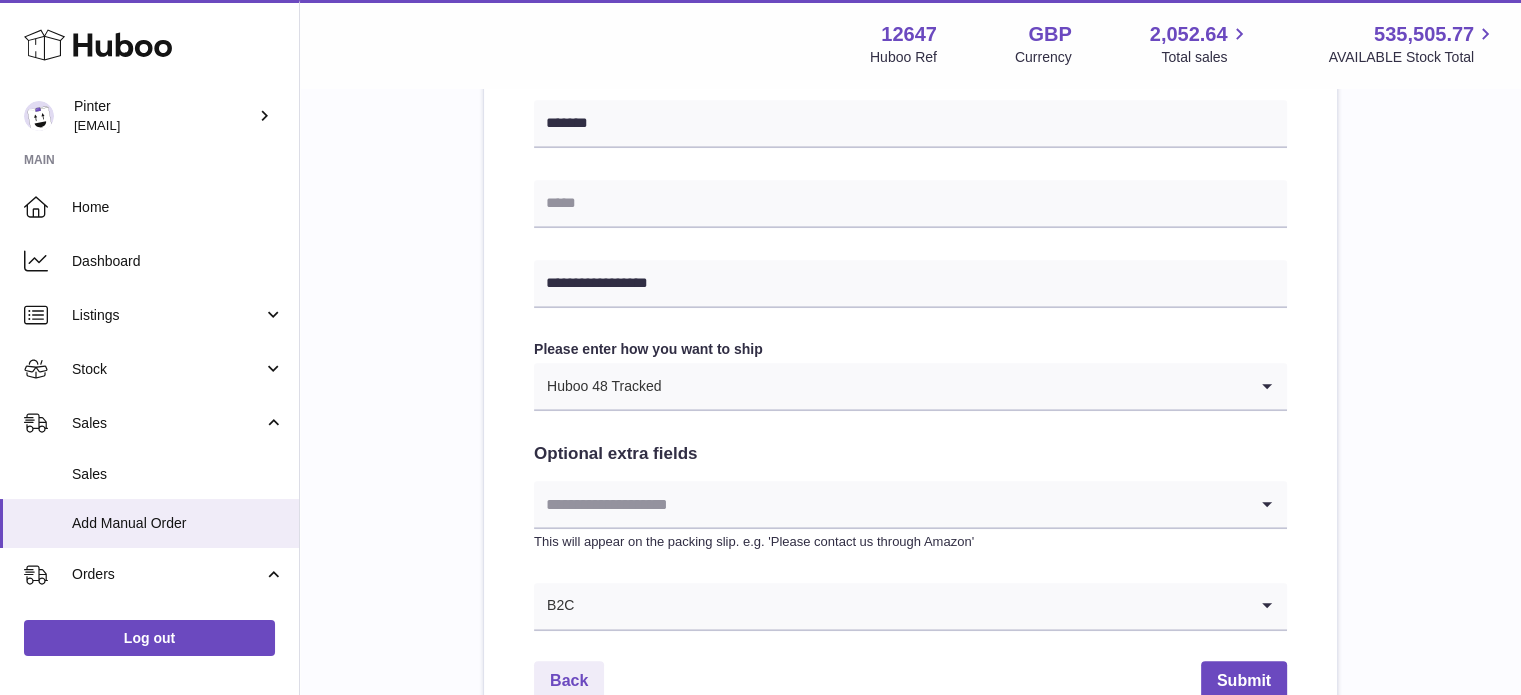 click on "**********" at bounding box center (910, 25) 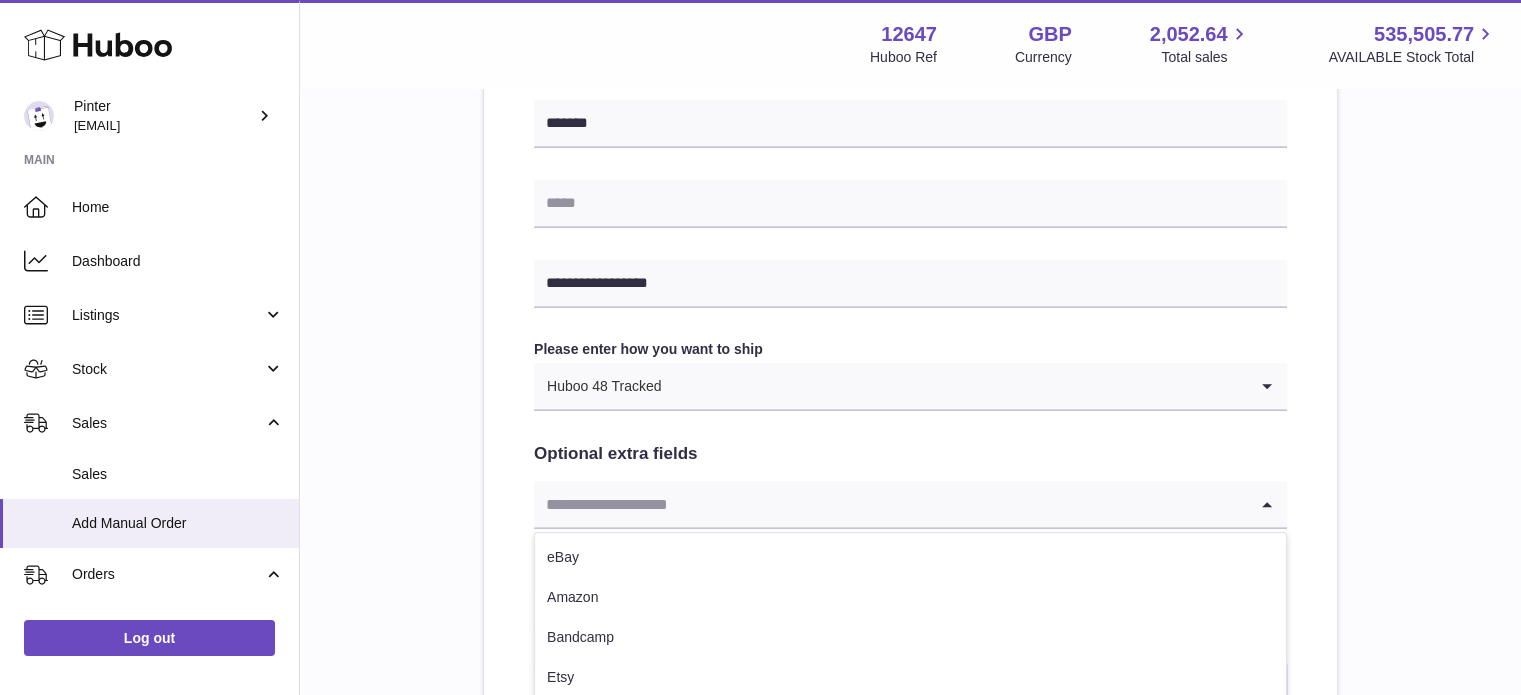 click at bounding box center [890, 504] 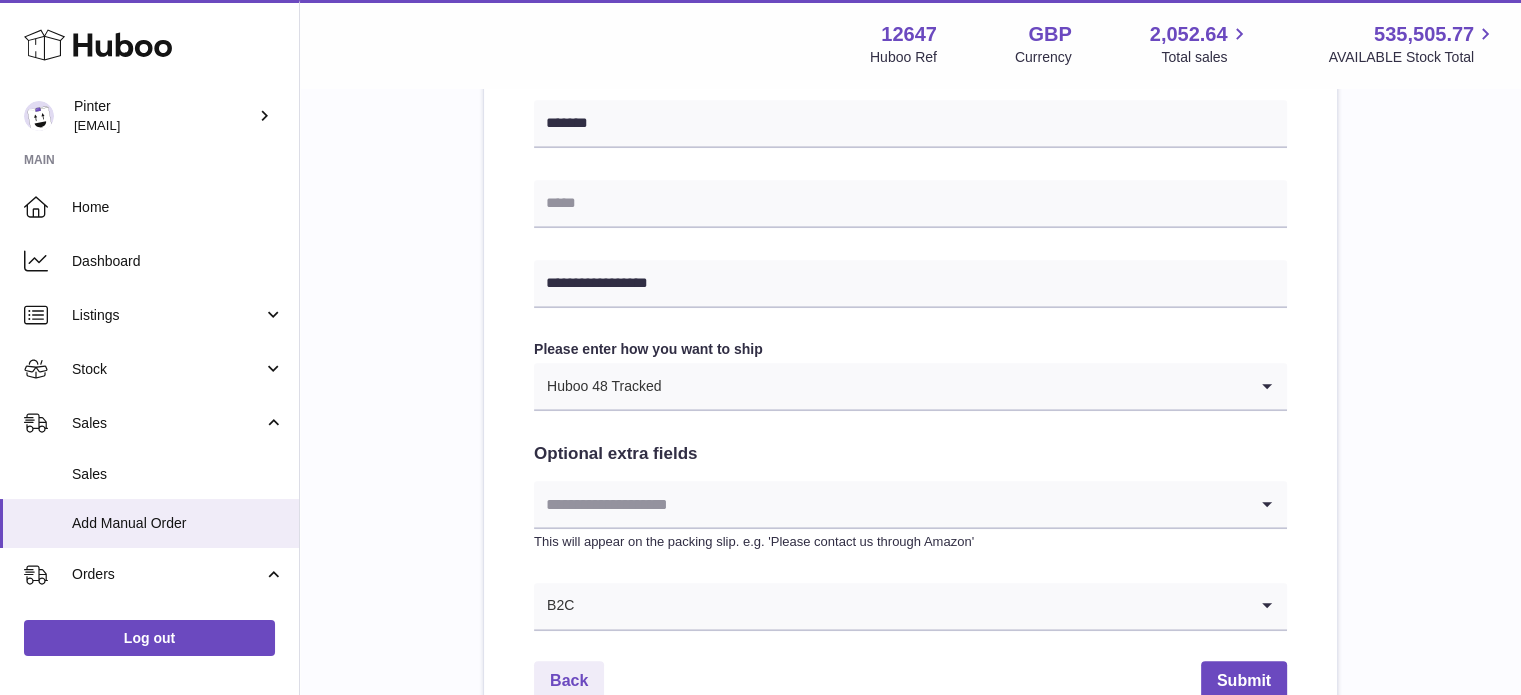 click on "**********" at bounding box center (910, 25) 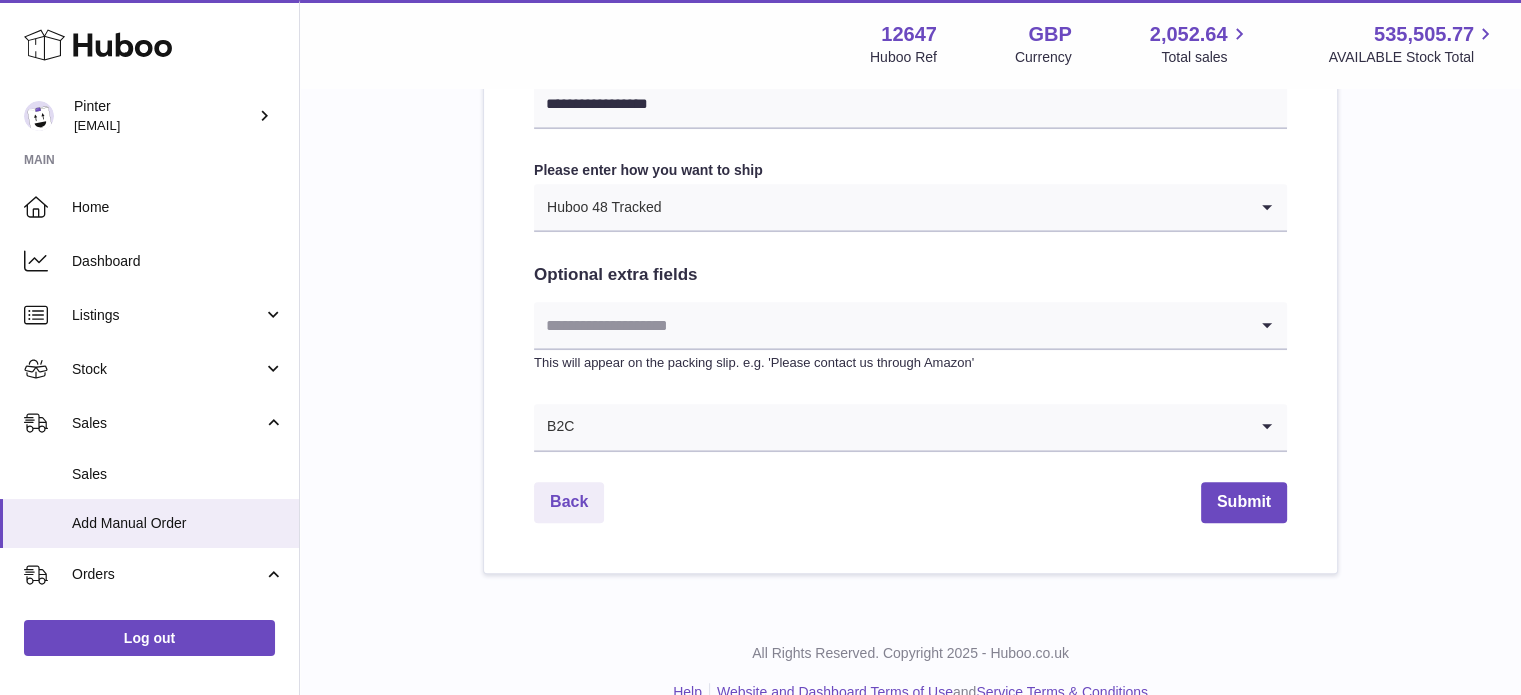 scroll, scrollTop: 1115, scrollLeft: 0, axis: vertical 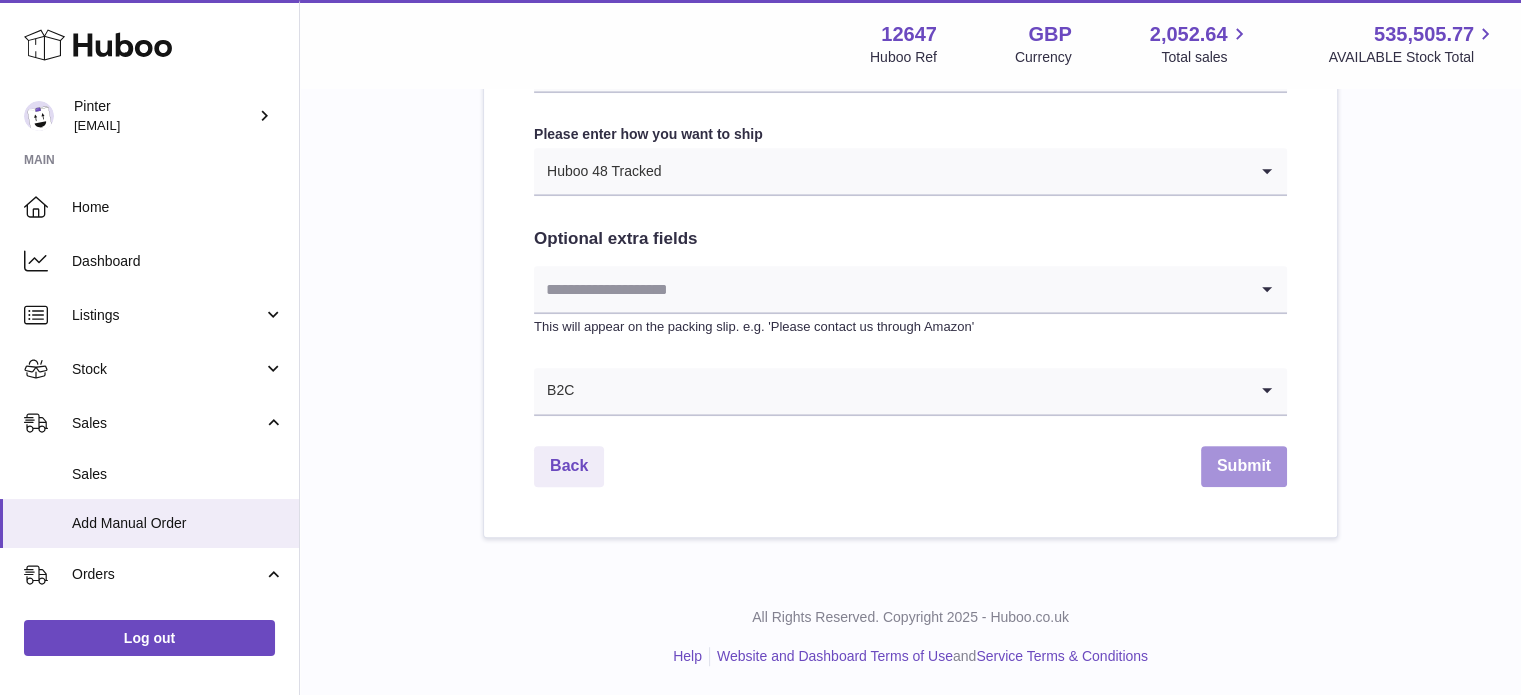 click on "Submit" at bounding box center (1244, 466) 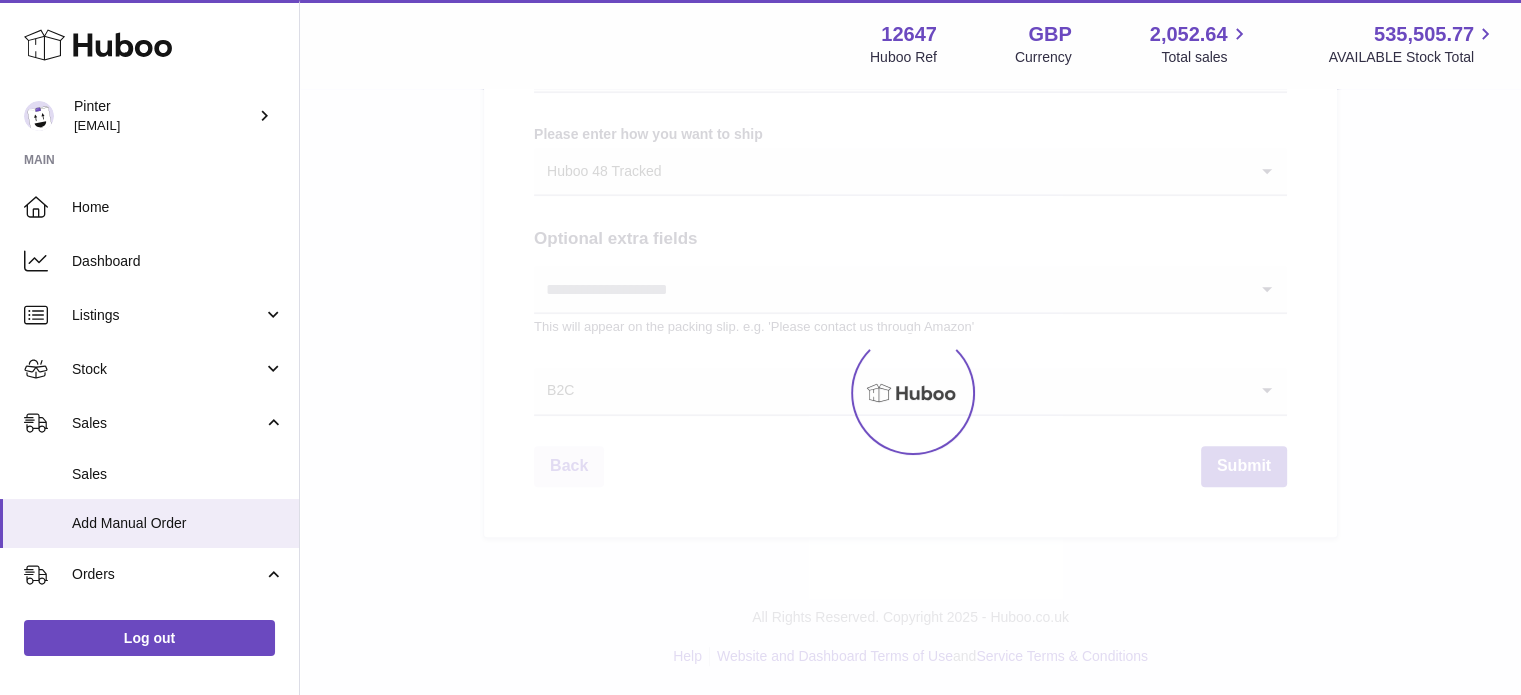 scroll, scrollTop: 0, scrollLeft: 0, axis: both 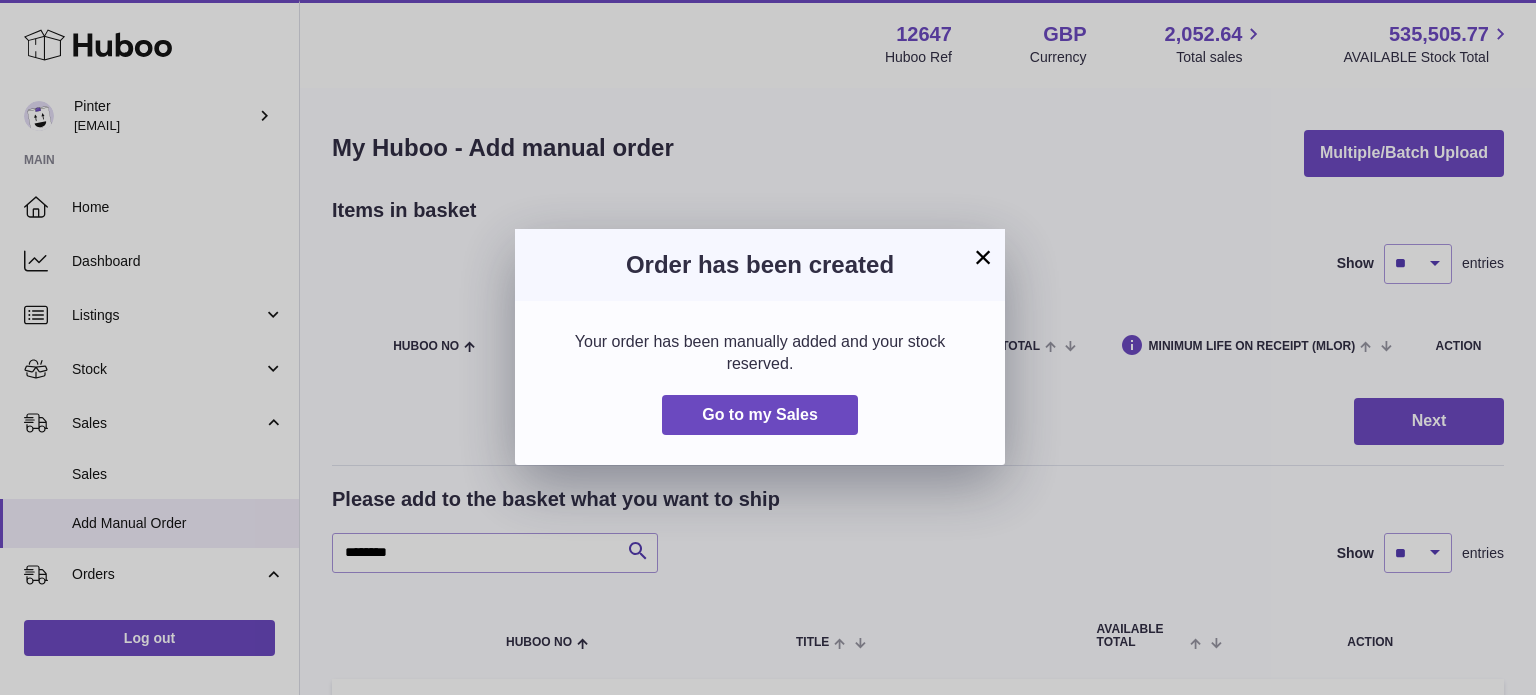 click on "×" at bounding box center (983, 257) 